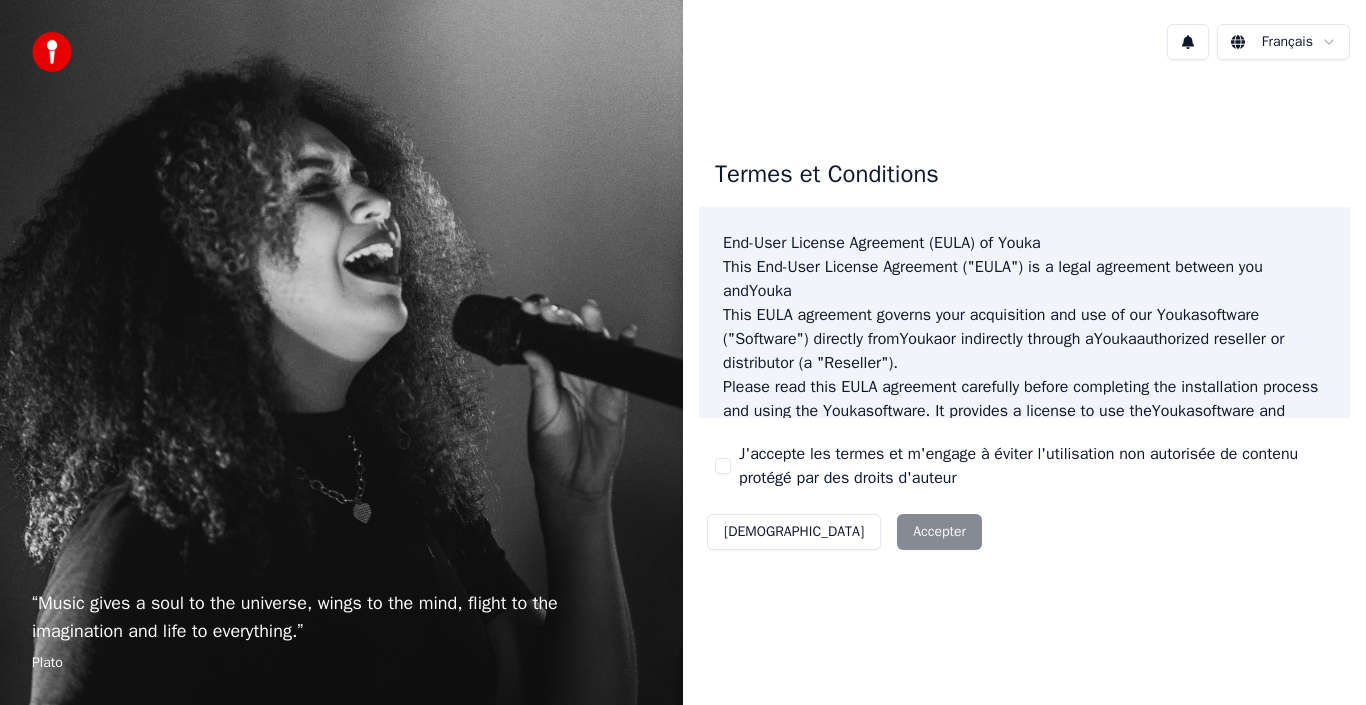 scroll, scrollTop: 0, scrollLeft: 0, axis: both 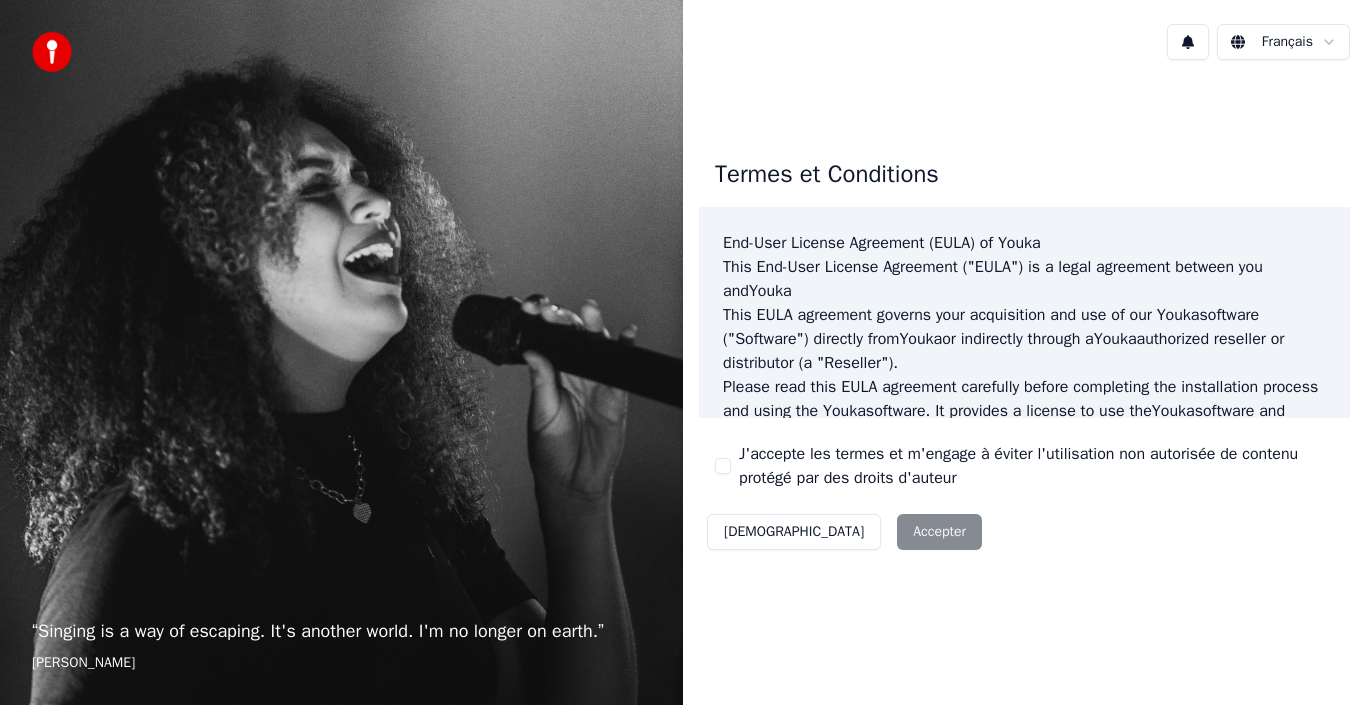 click on "Décliner Accepter" at bounding box center (844, 532) 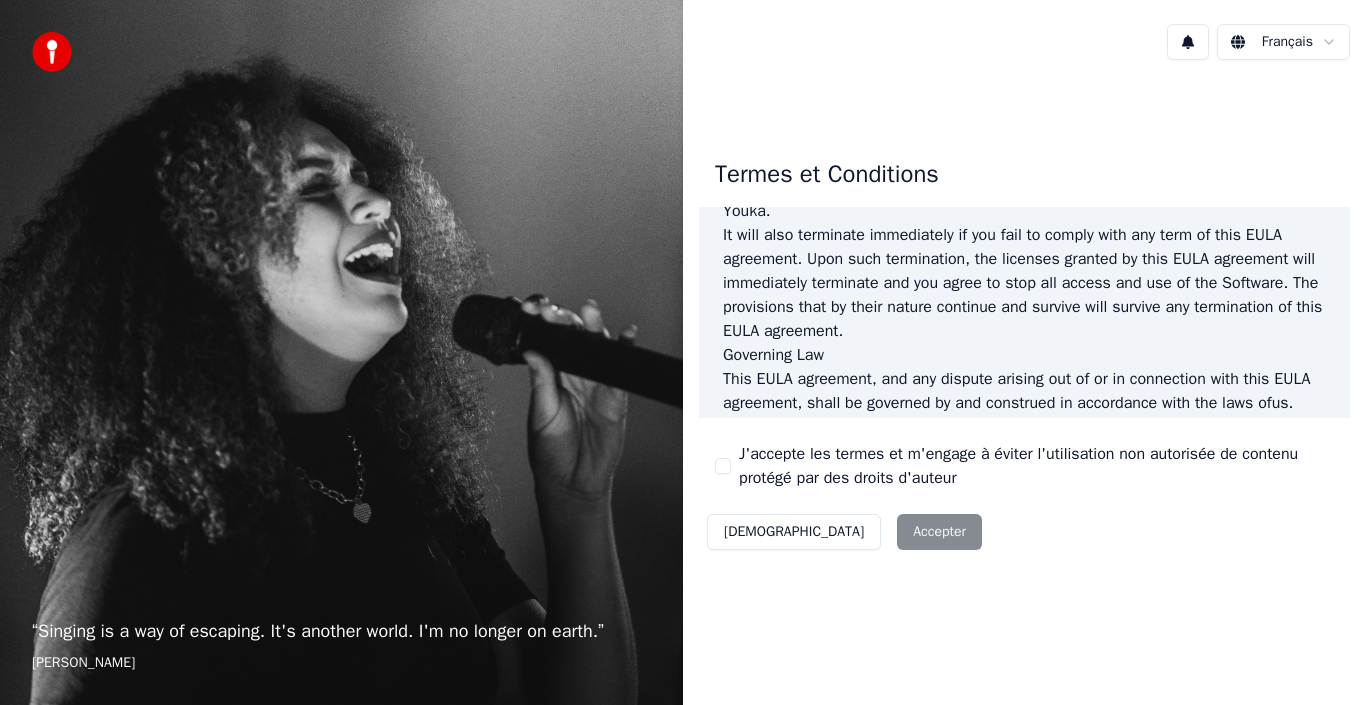 scroll, scrollTop: 1372, scrollLeft: 0, axis: vertical 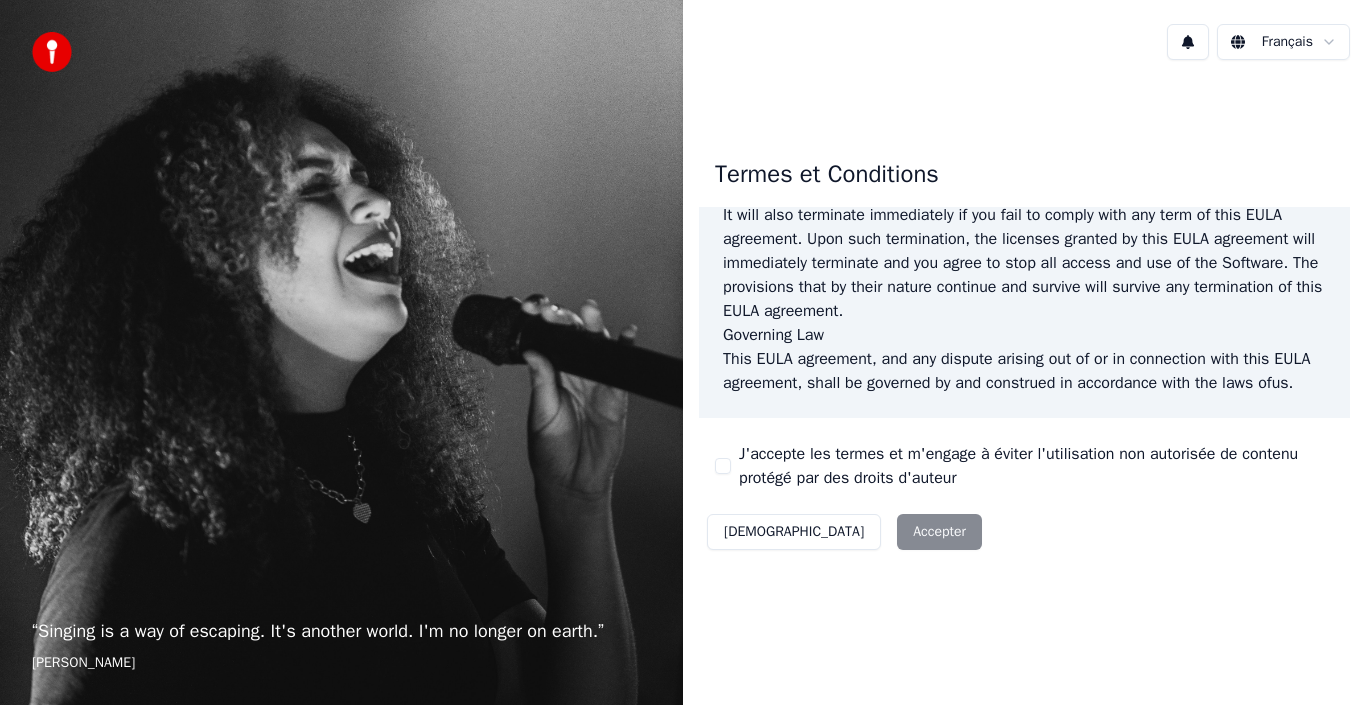 click on "J'accepte les termes et m'engage à éviter l'utilisation non autorisée de contenu protégé par des droits d'auteur" at bounding box center (723, 466) 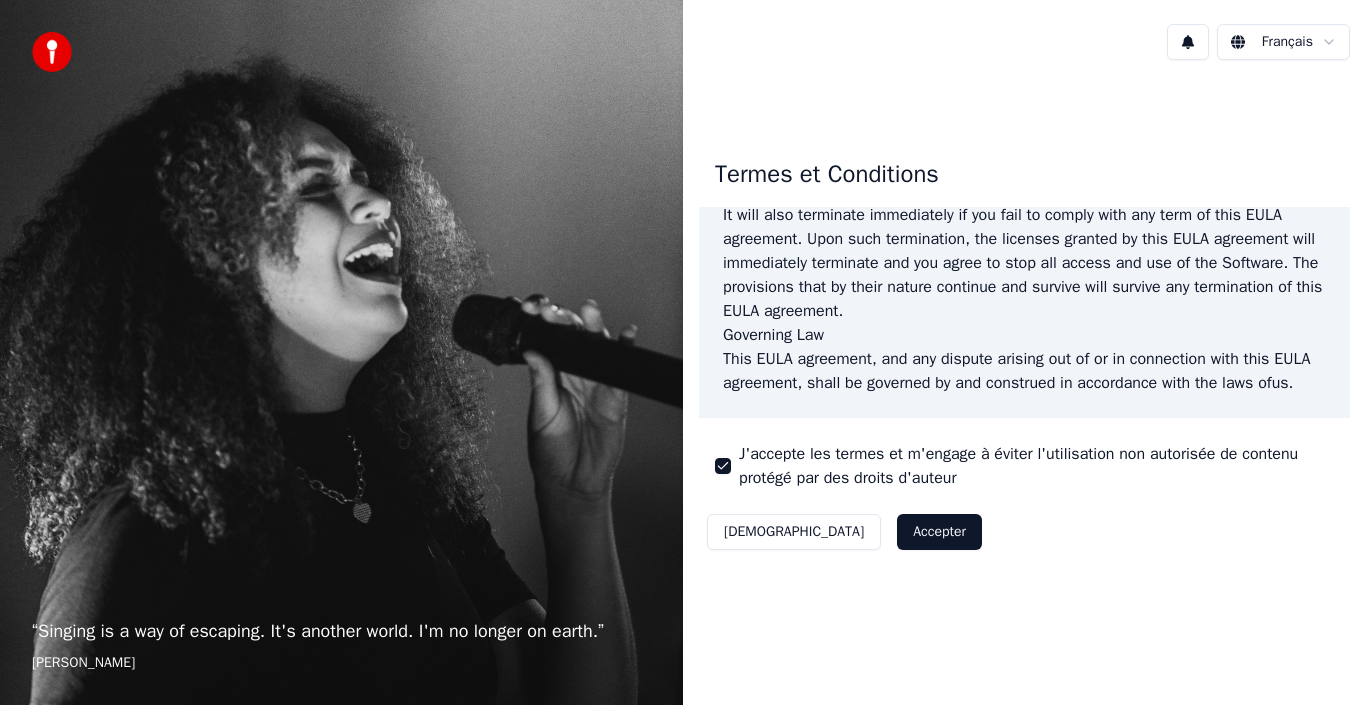 click on "Accepter" at bounding box center (939, 532) 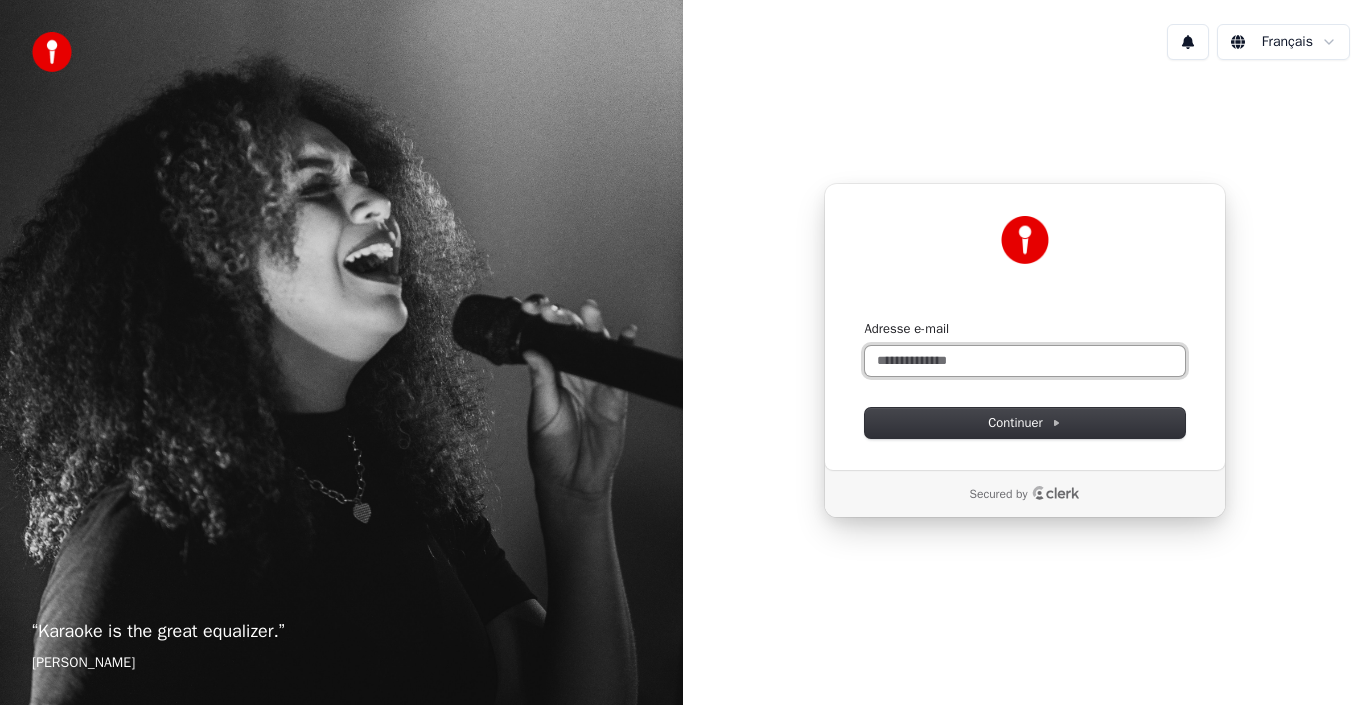 click on "Adresse e-mail" at bounding box center [1025, 361] 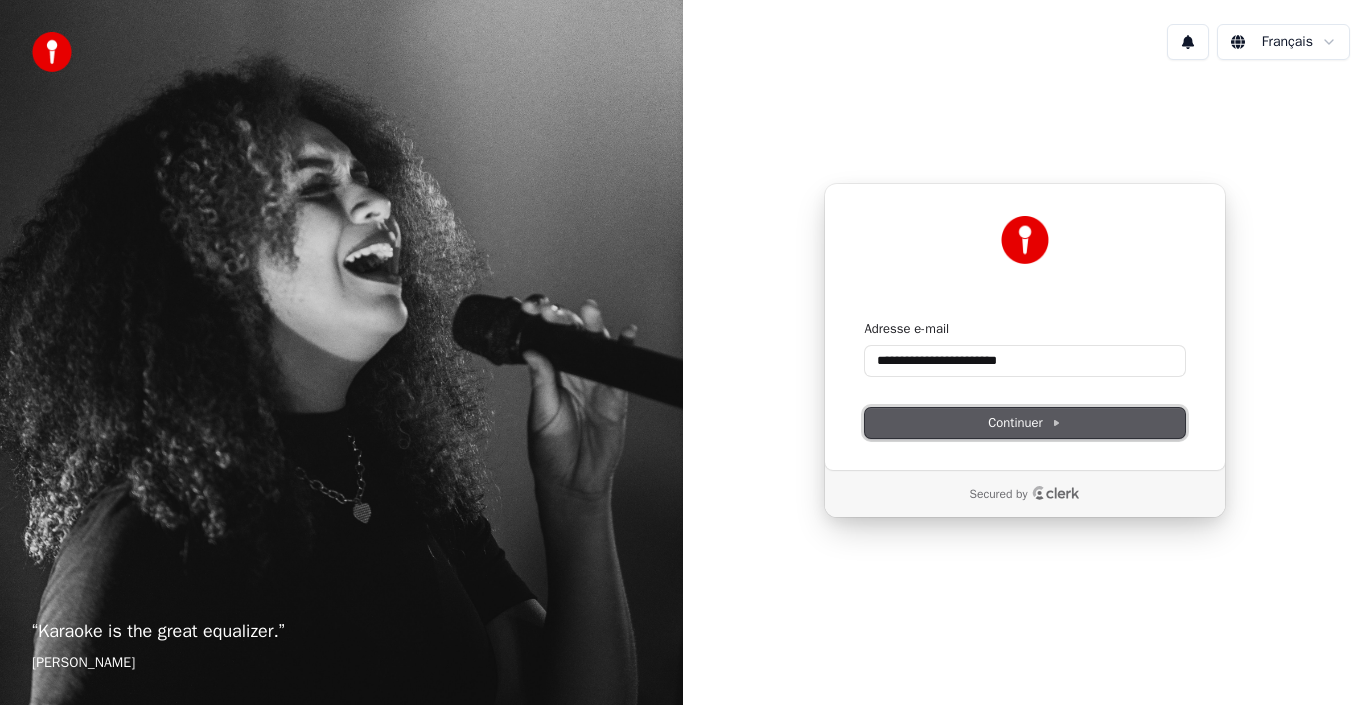 click 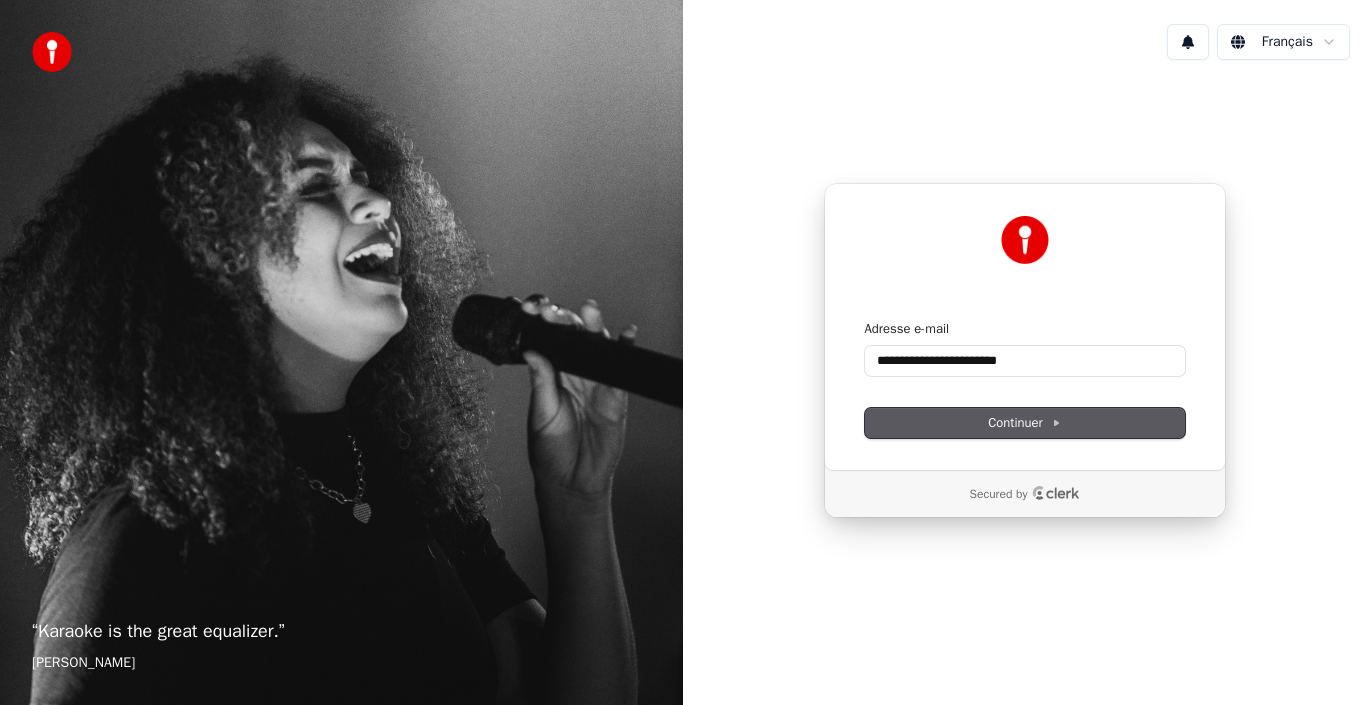 type on "**********" 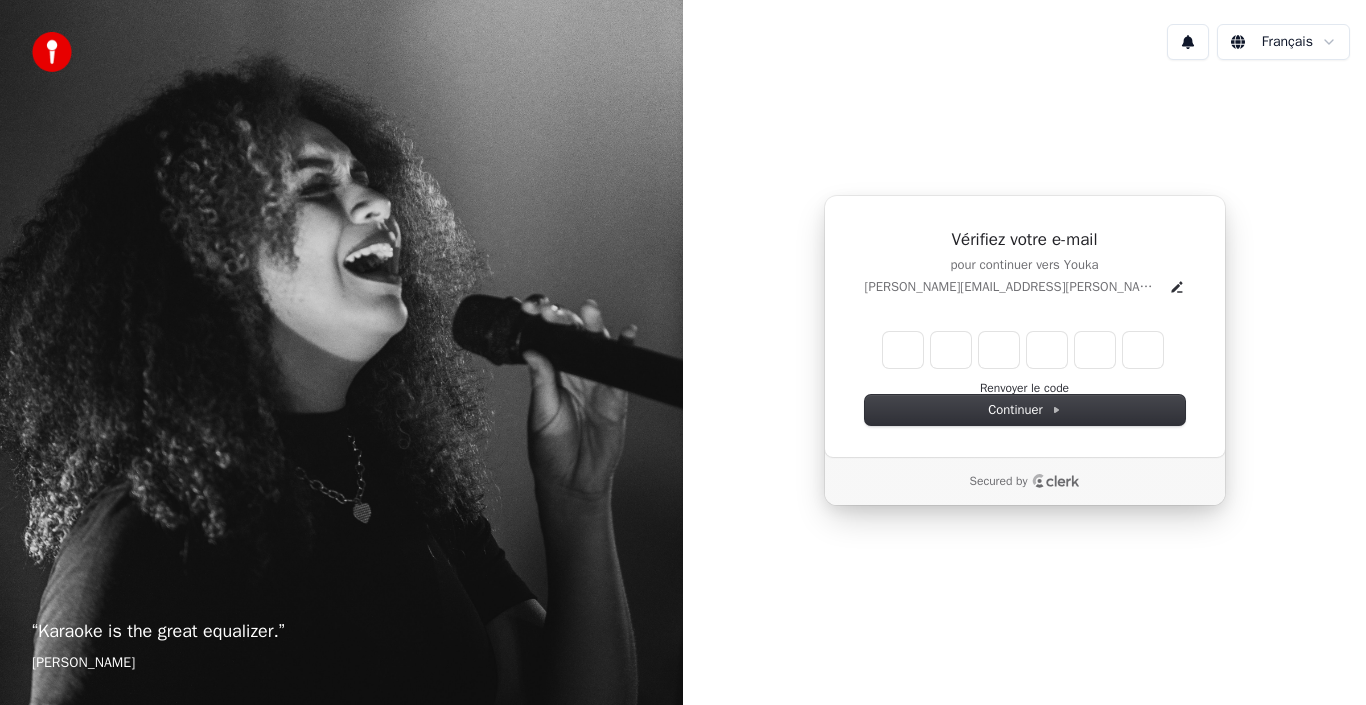 type on "*" 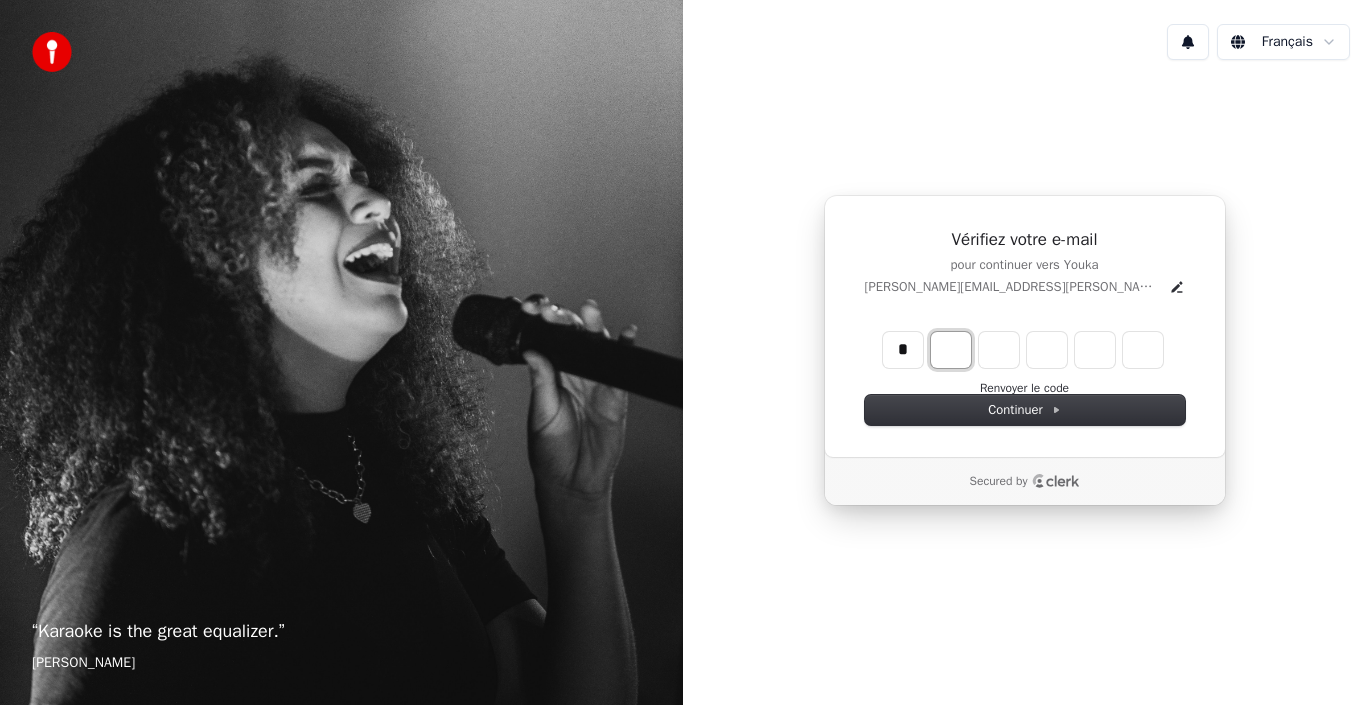 type on "*" 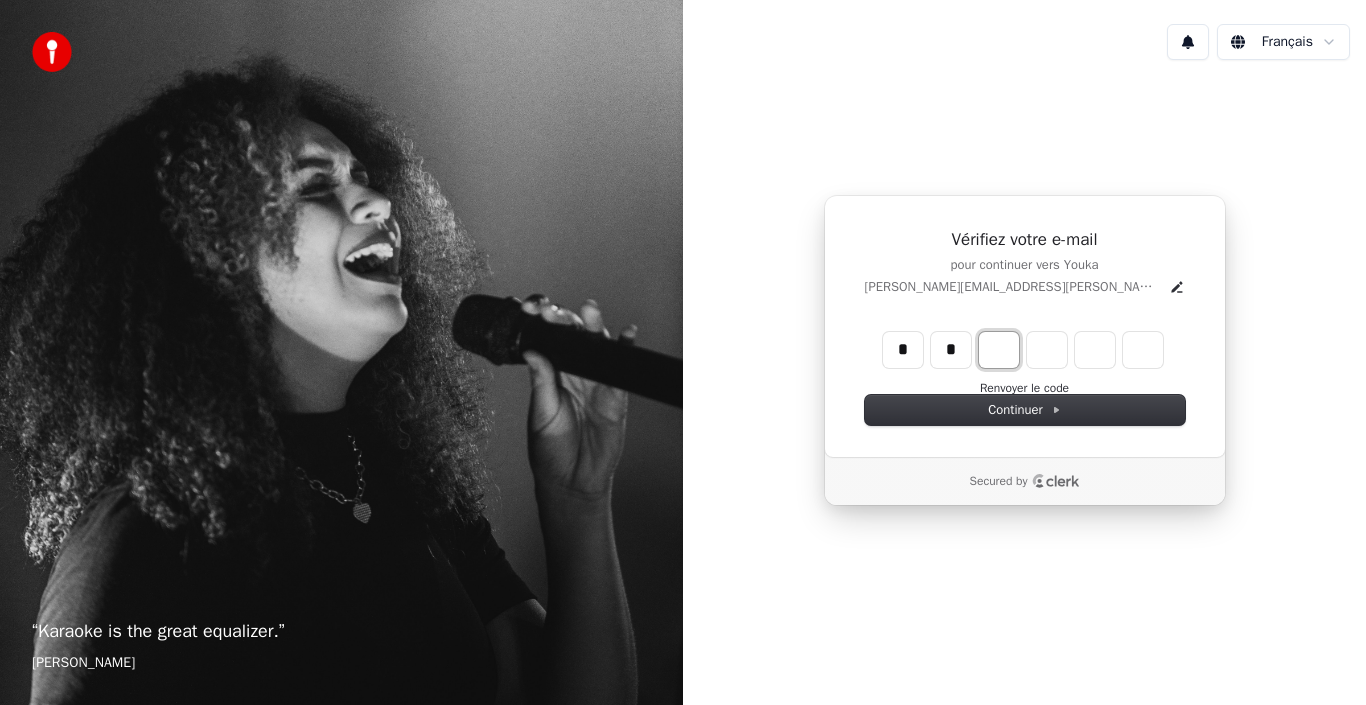 type on "**" 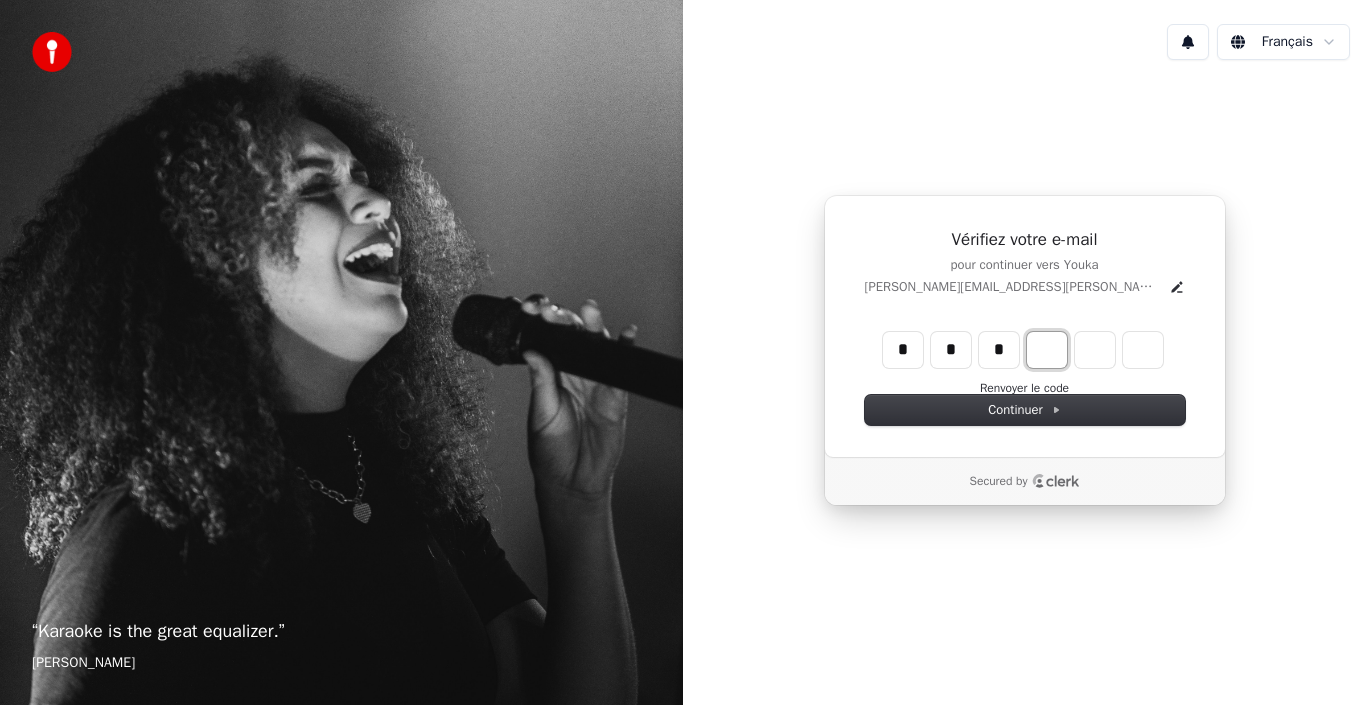 type on "***" 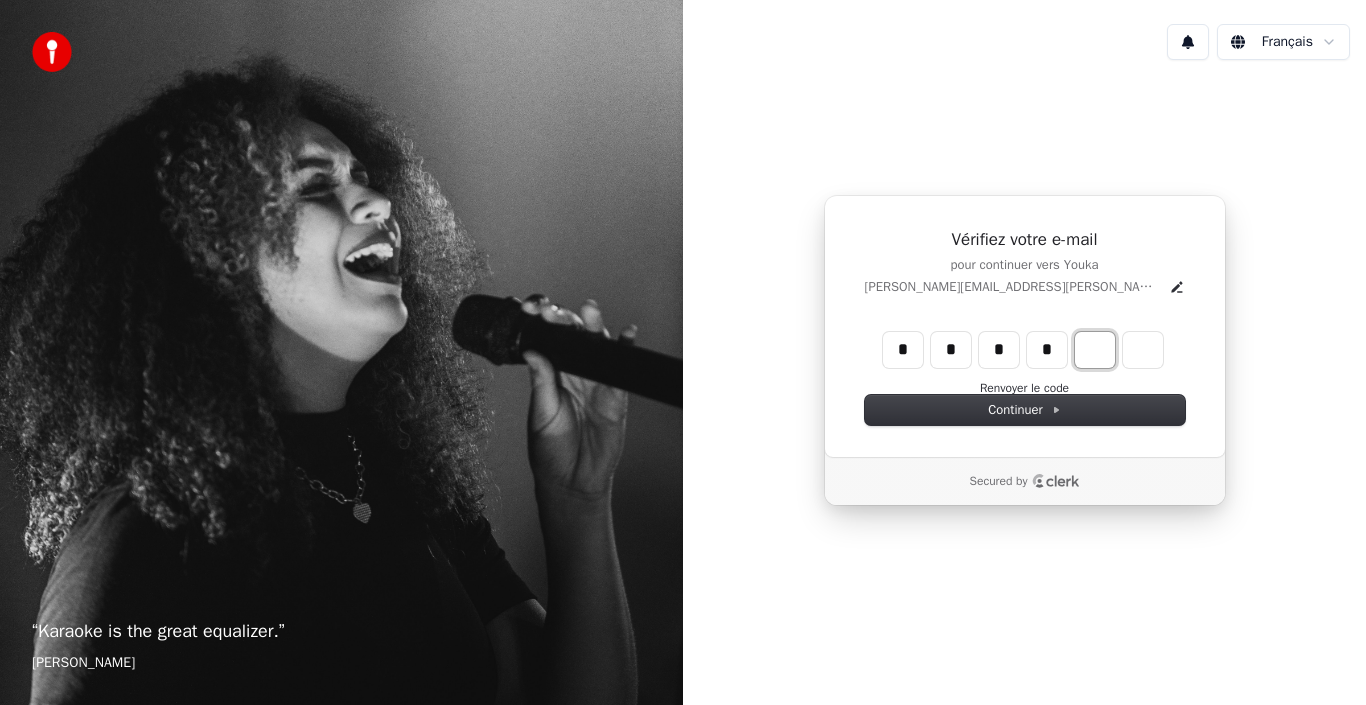 type on "****" 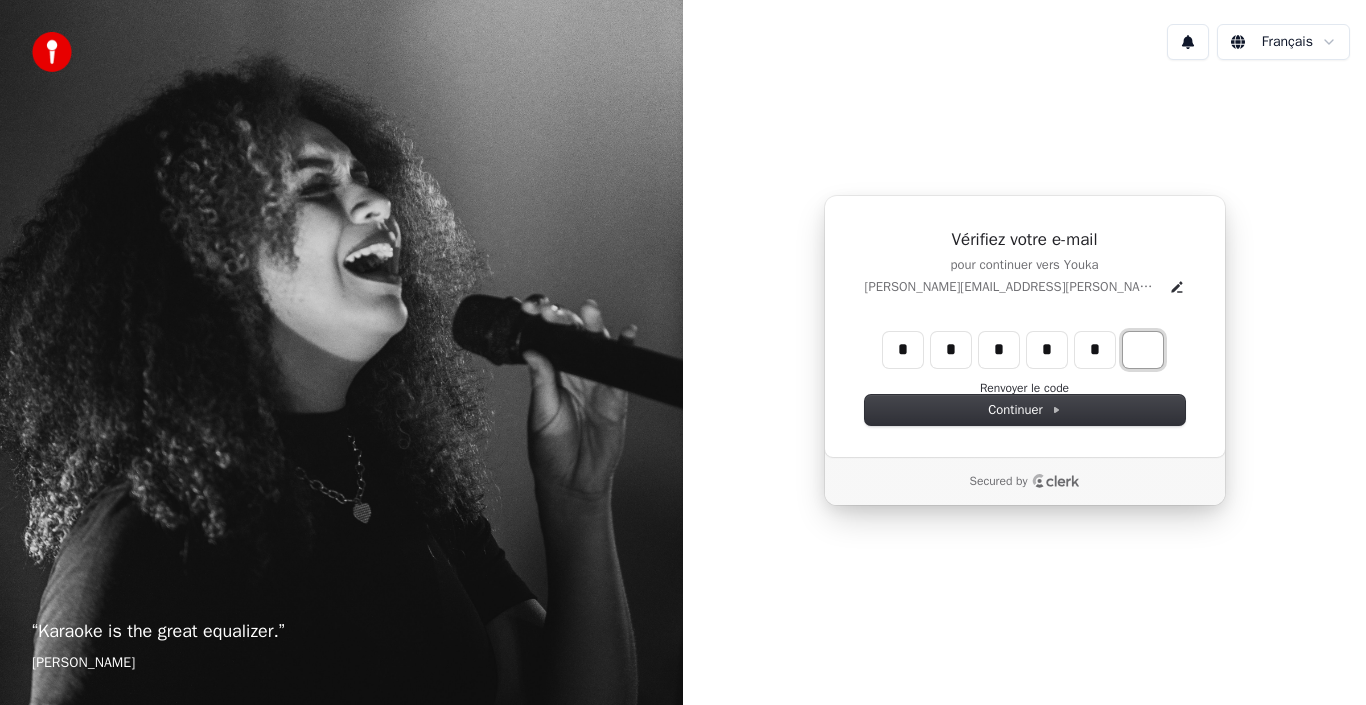 type on "******" 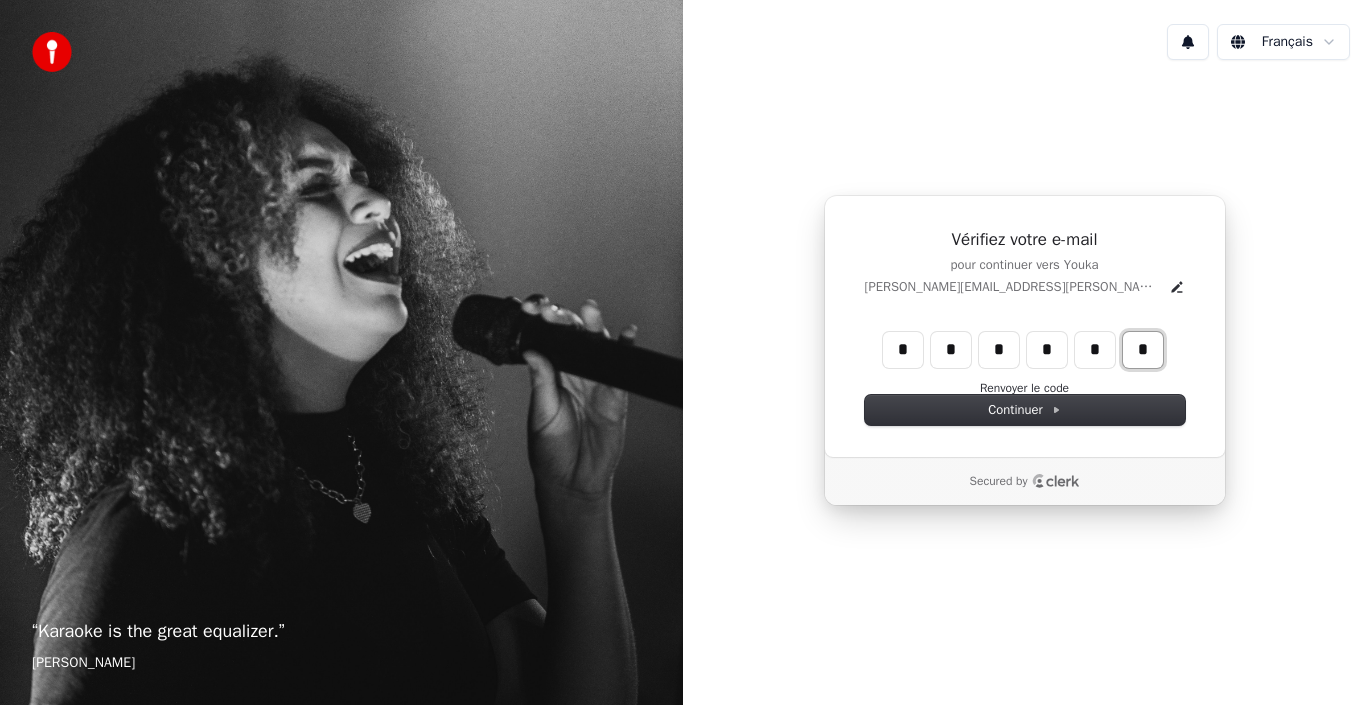 type on "*" 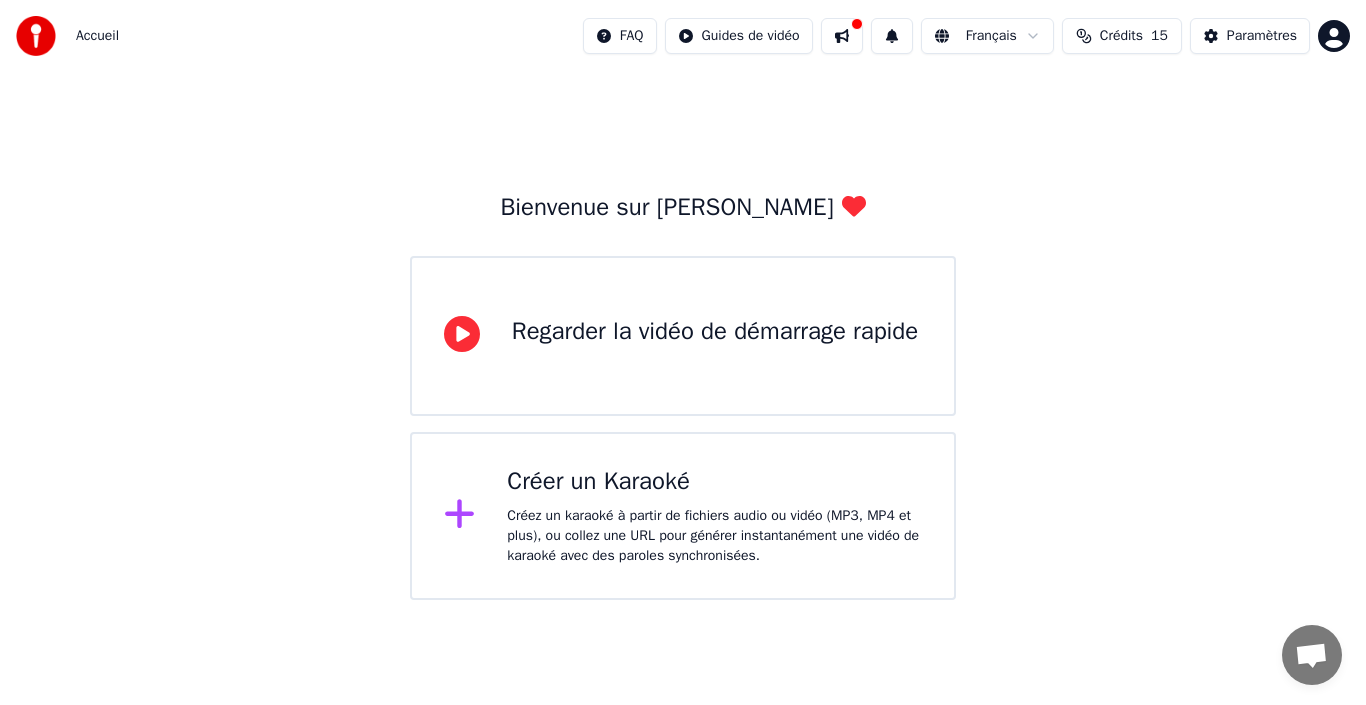 click on "Regarder la vidéo de démarrage rapide" at bounding box center (683, 336) 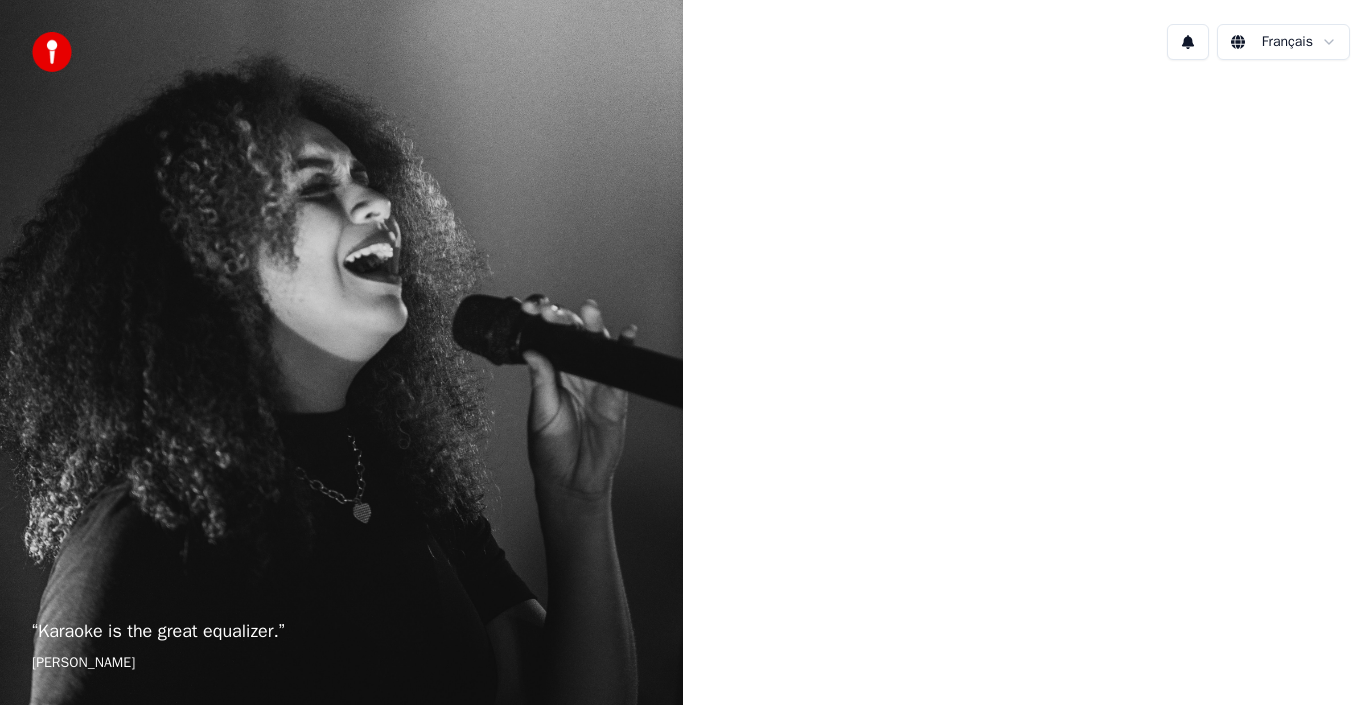 scroll, scrollTop: 0, scrollLeft: 0, axis: both 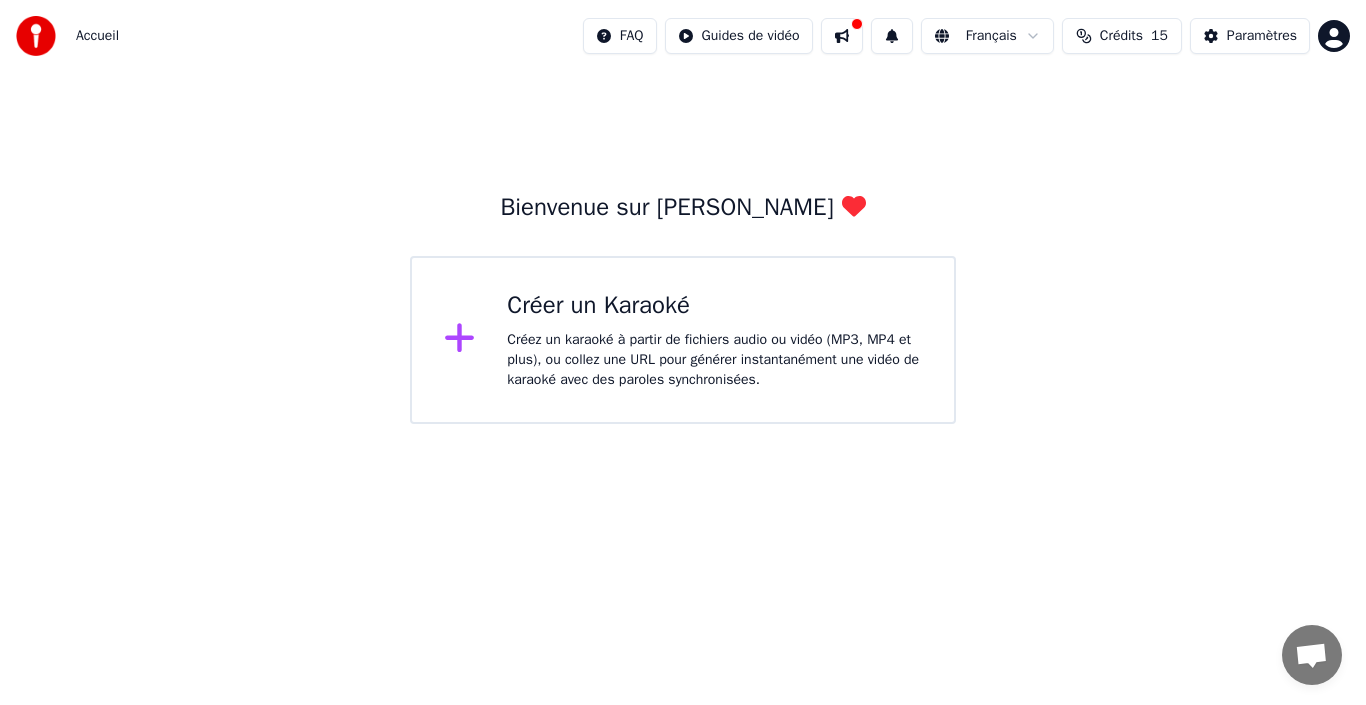 click on "Créer un Karaoké" at bounding box center (714, 306) 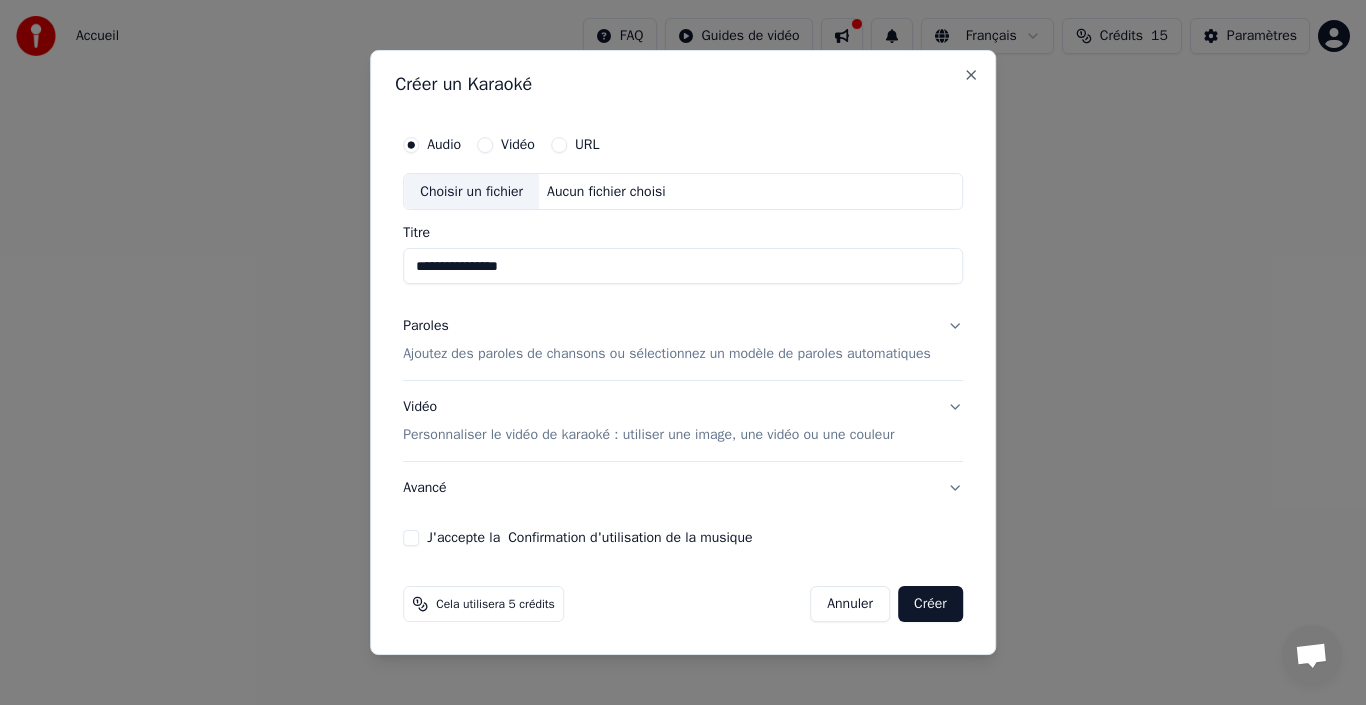type on "**********" 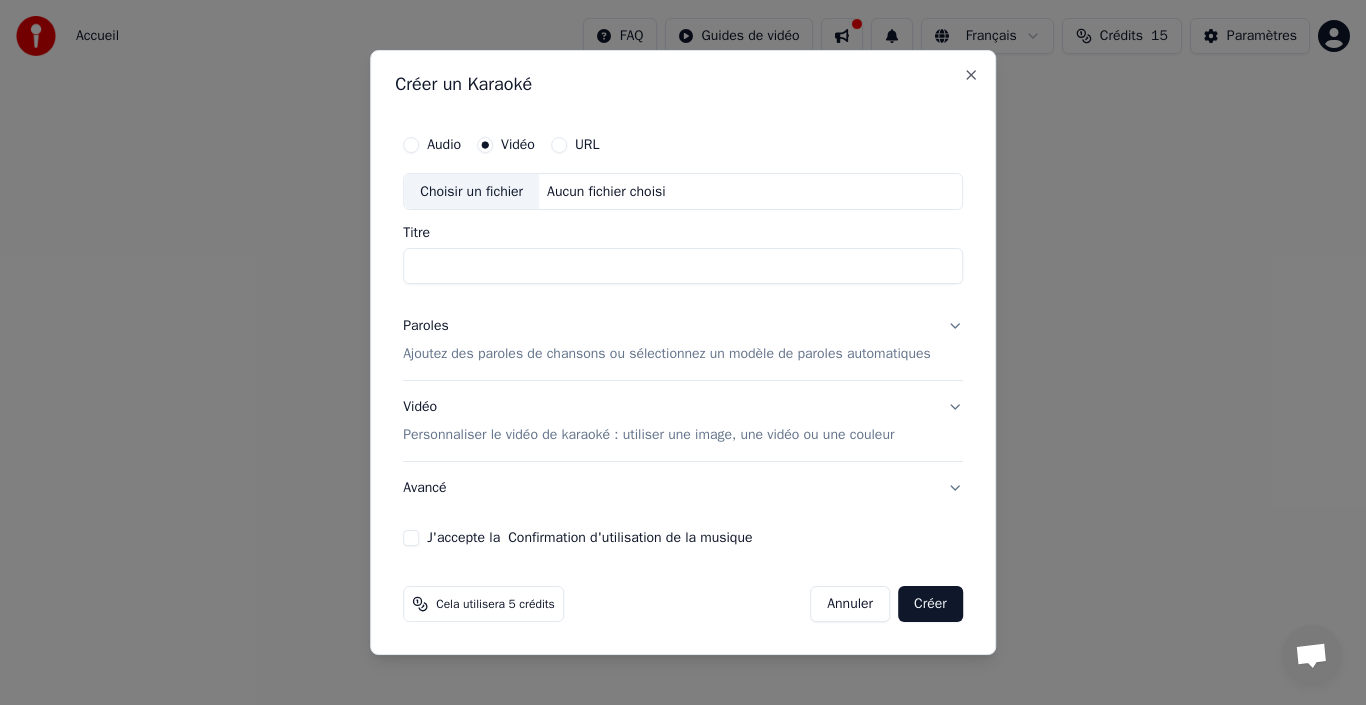 click on "Titre" at bounding box center (683, 267) 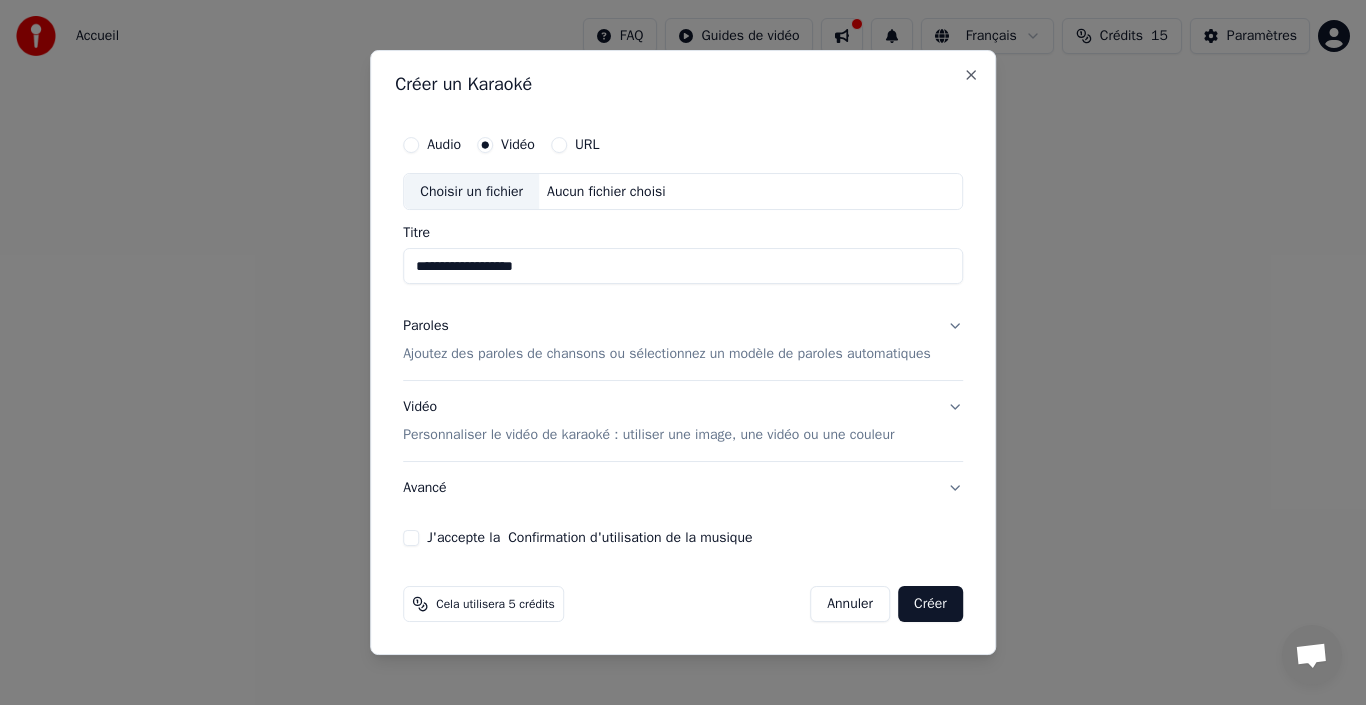 click on "**********" at bounding box center (683, 267) 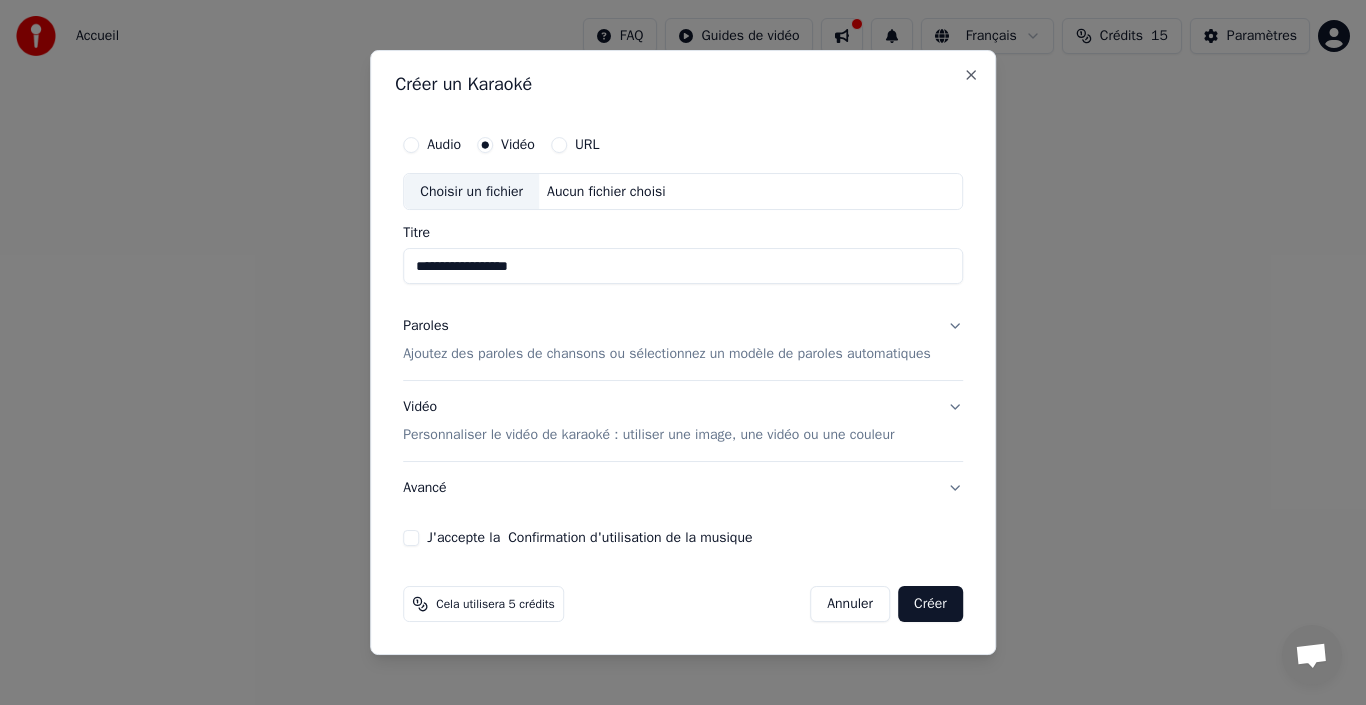 type on "**********" 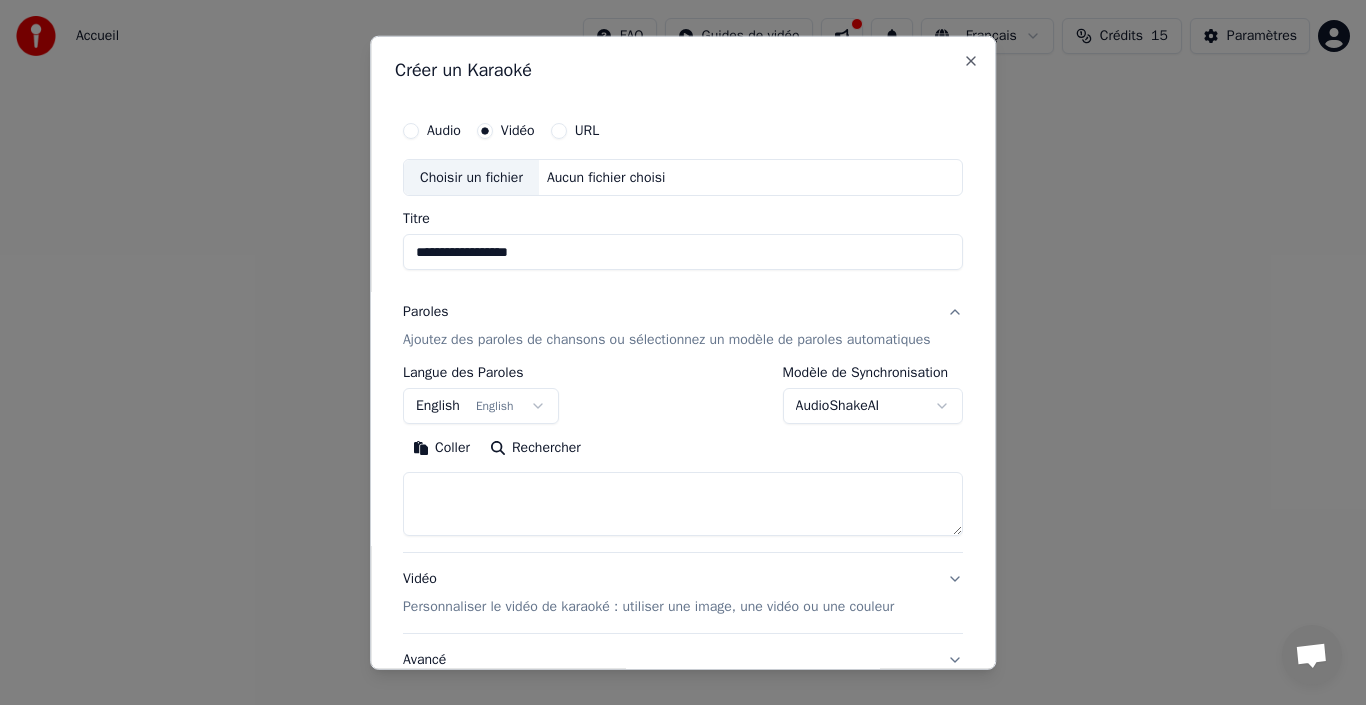 click at bounding box center (683, 504) 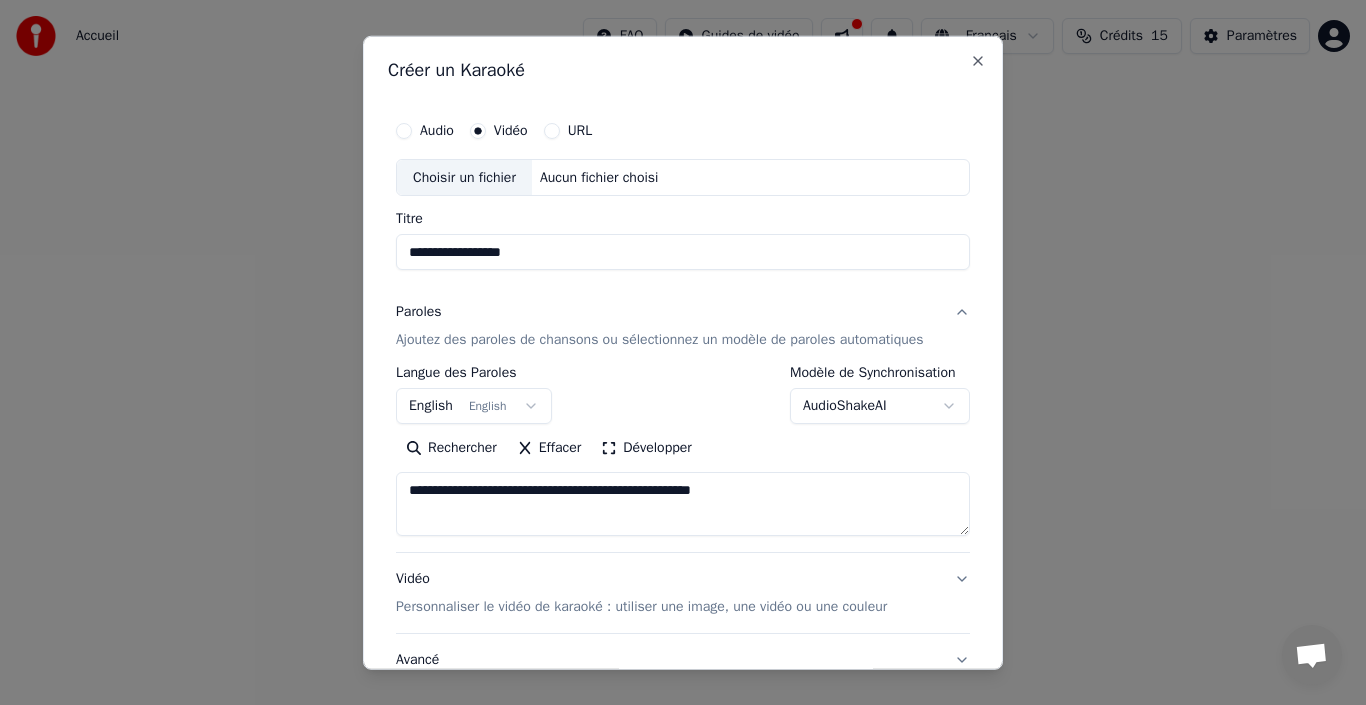 type on "**********" 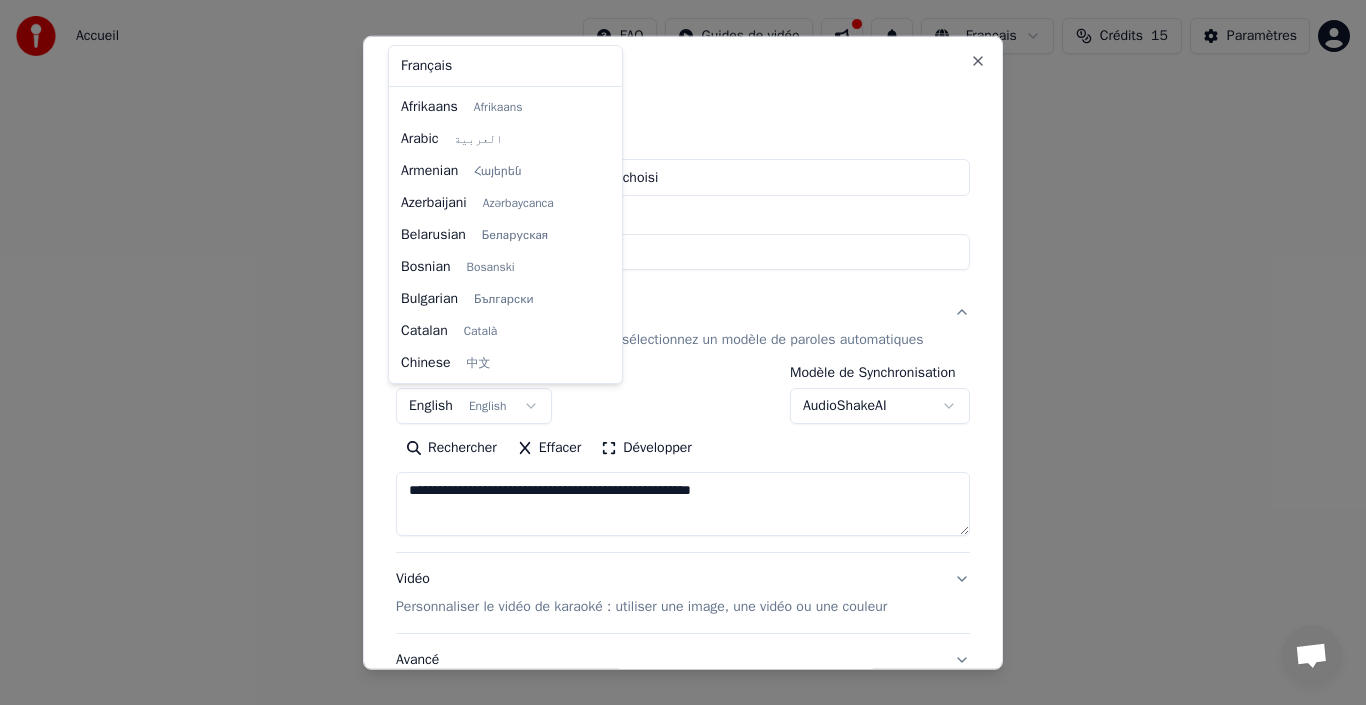 scroll, scrollTop: 160, scrollLeft: 0, axis: vertical 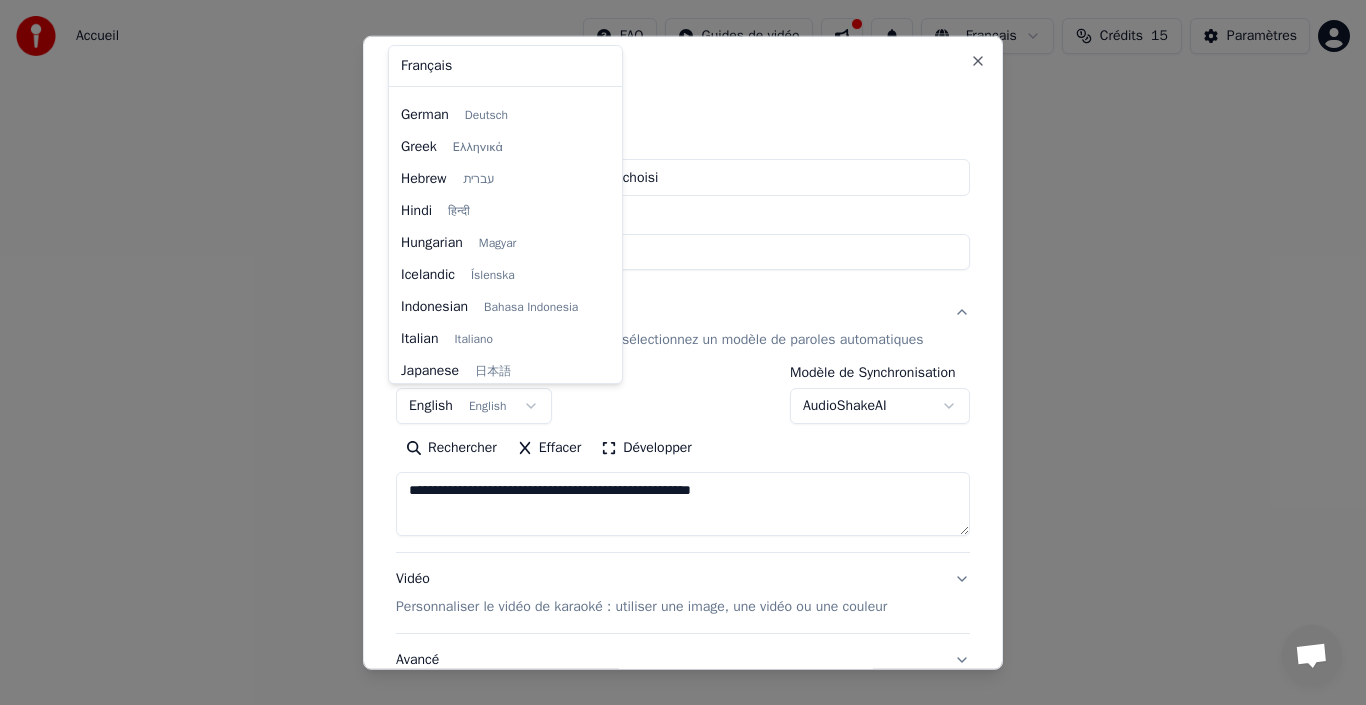 select on "**" 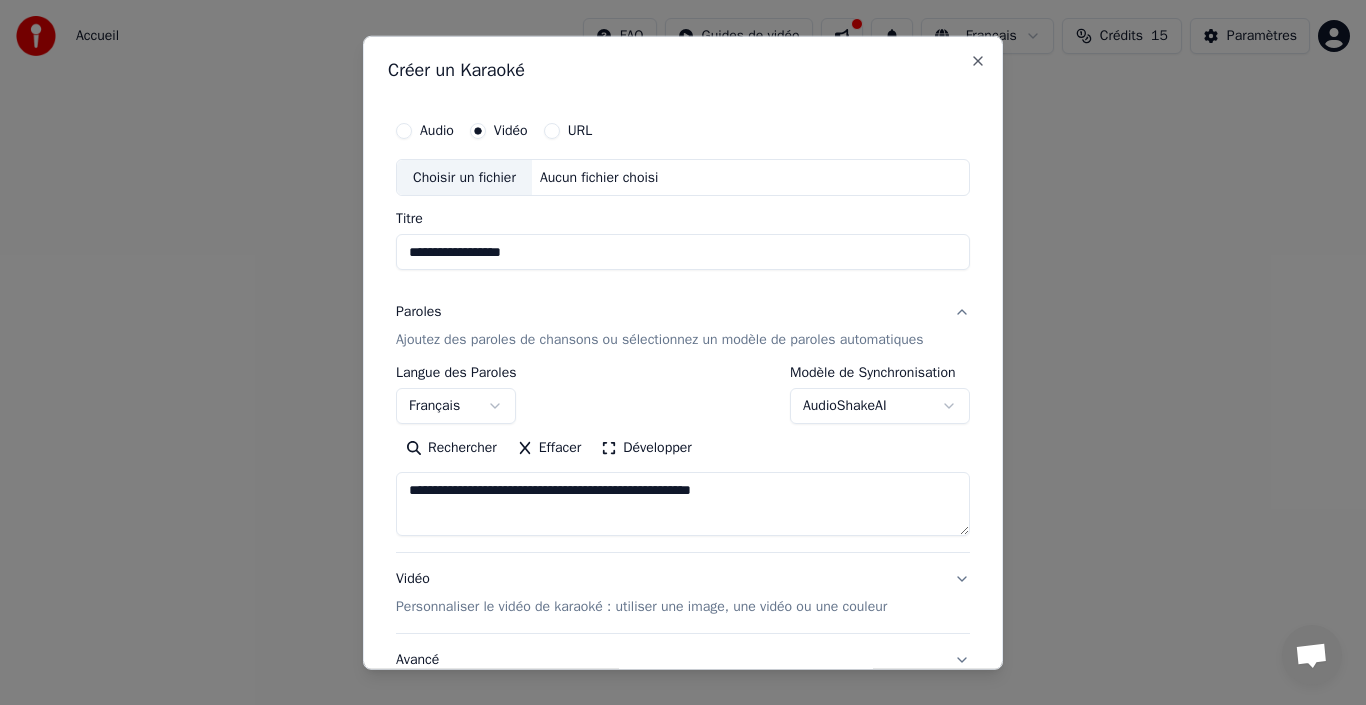 click on "Aucun fichier choisi" at bounding box center (599, 177) 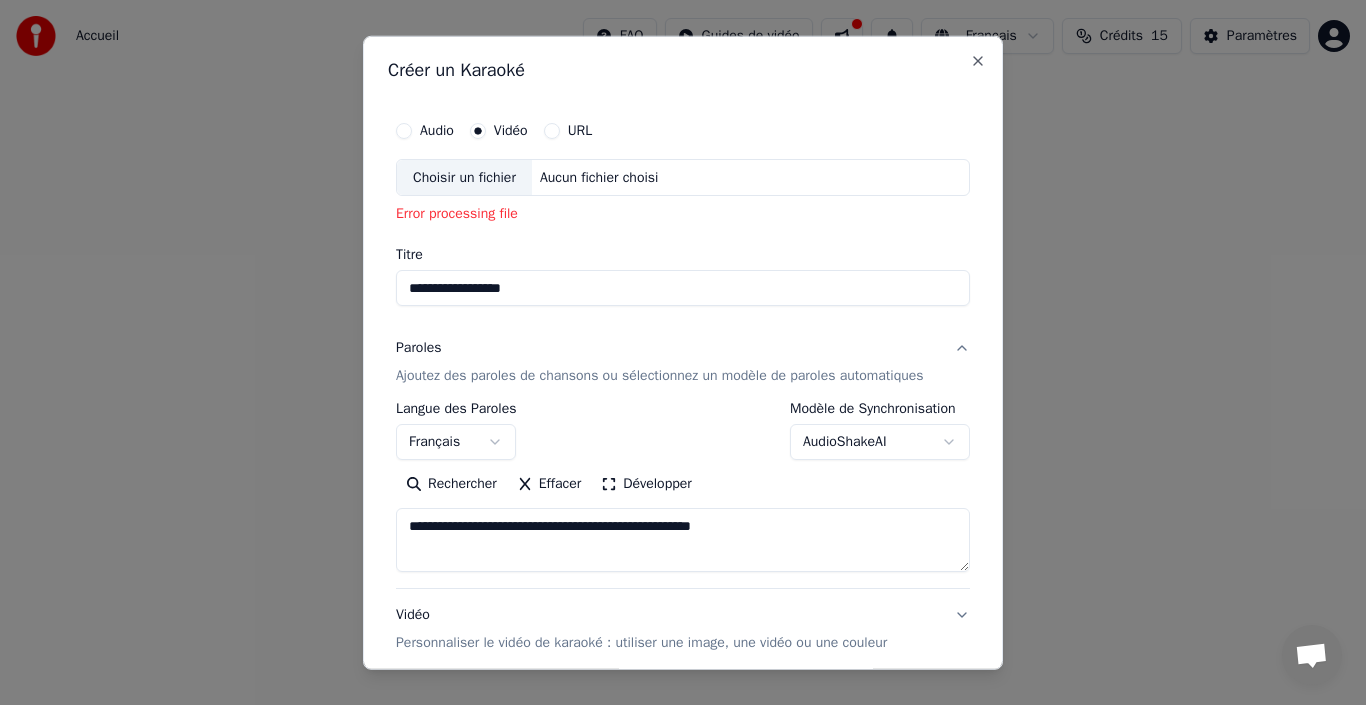 click on "URL" at bounding box center [552, 130] 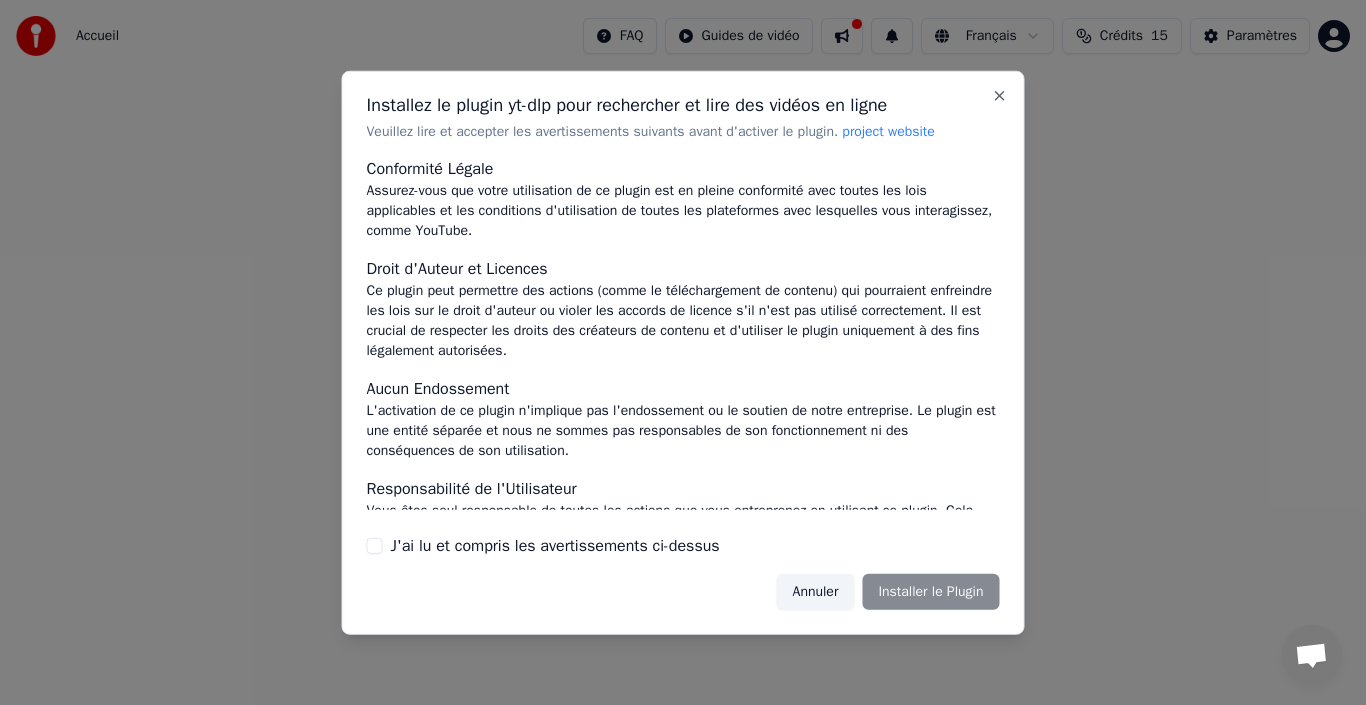 click on "J'ai lu et compris les avertissements ci-dessus" at bounding box center (375, 546) 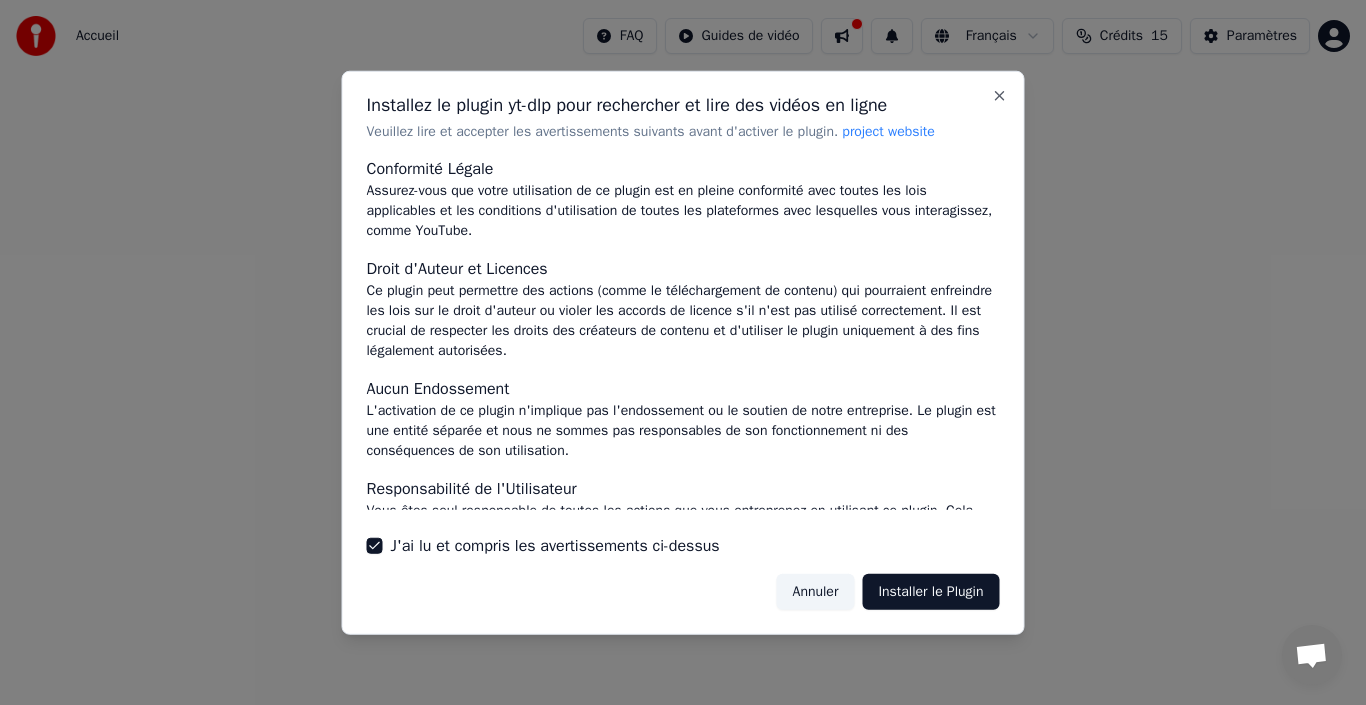 click on "Installer le Plugin" at bounding box center [930, 592] 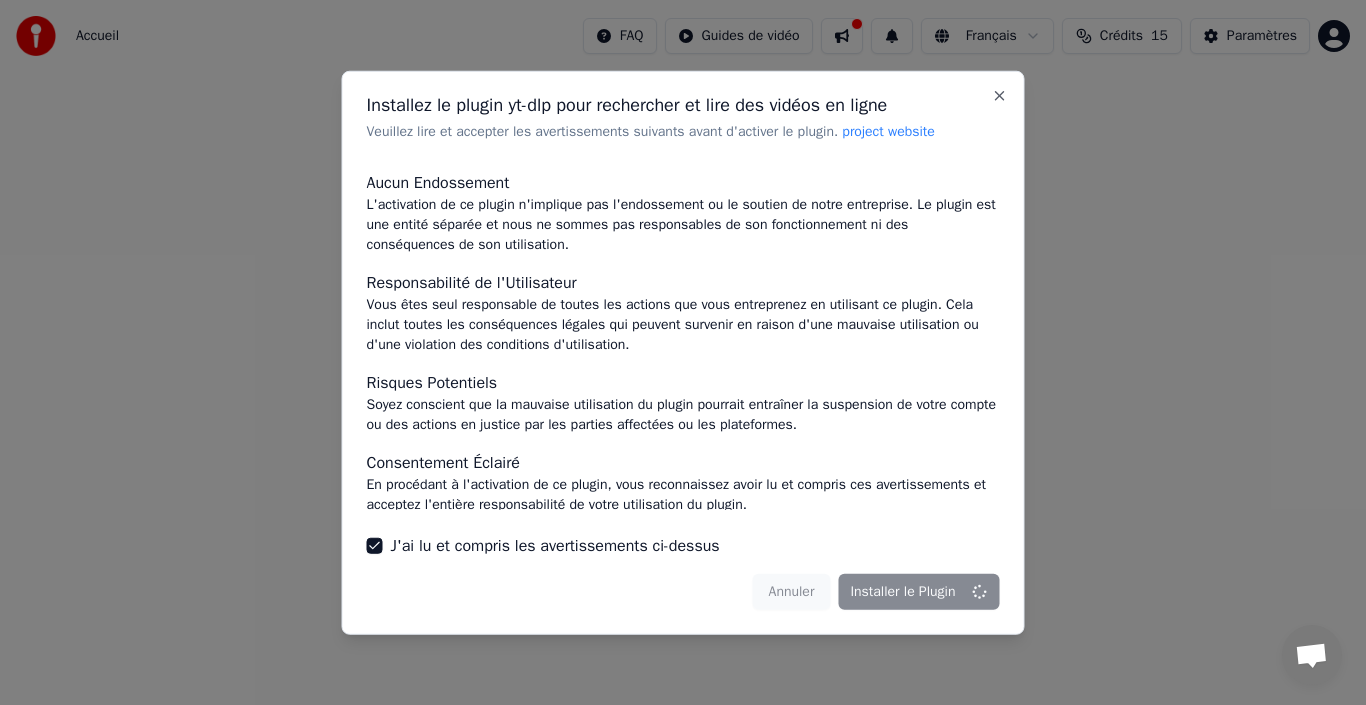 scroll, scrollTop: 211, scrollLeft: 0, axis: vertical 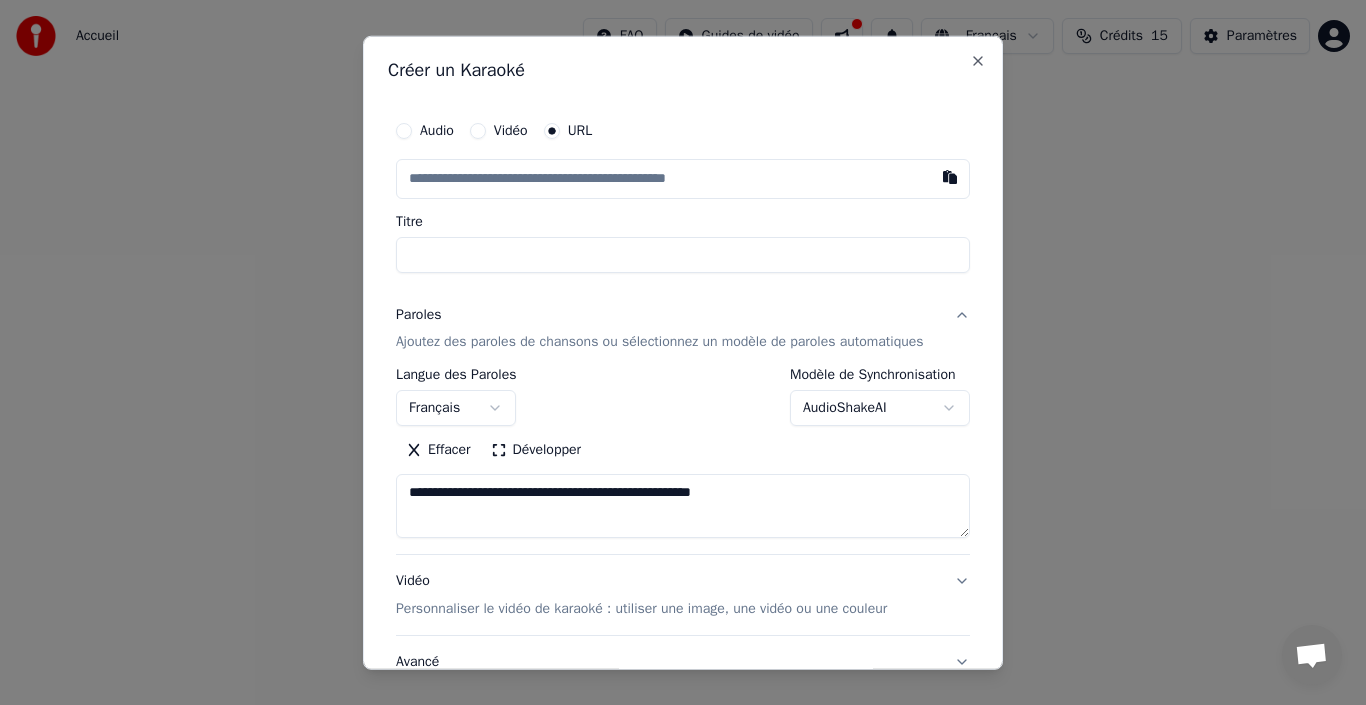 click at bounding box center (683, 178) 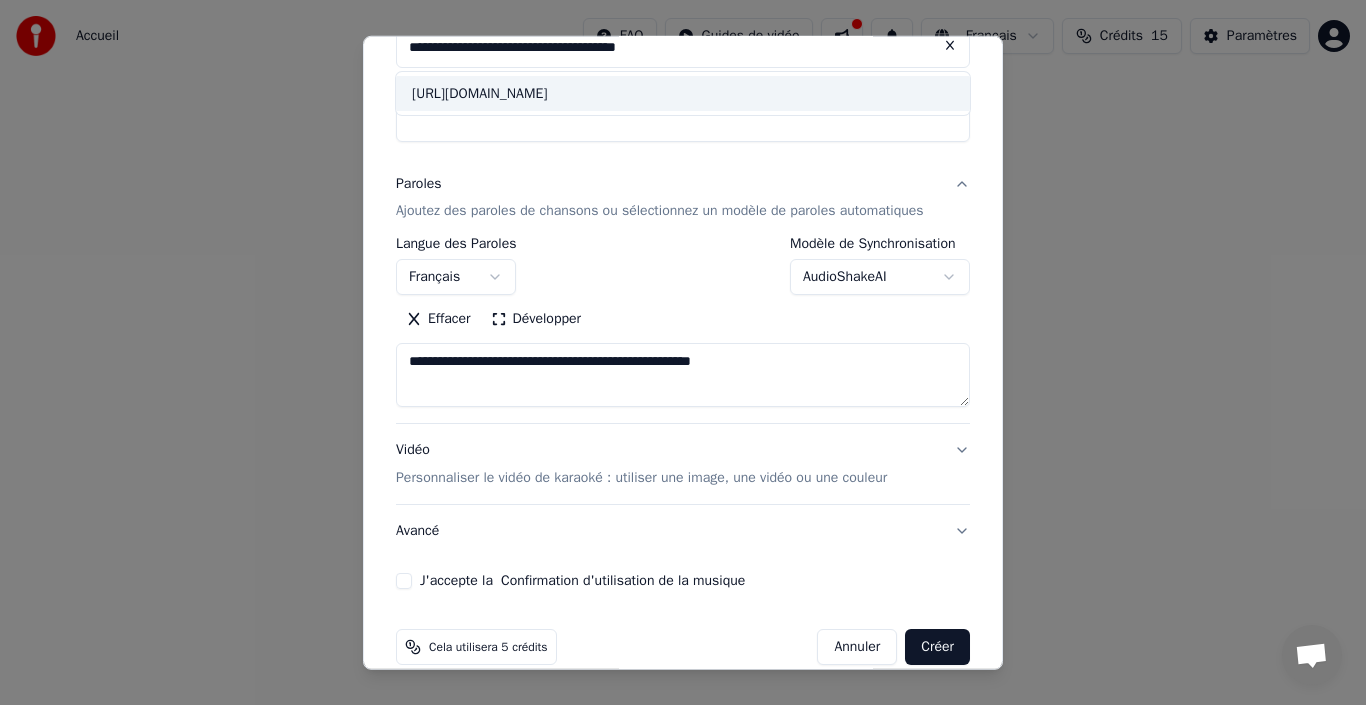 scroll, scrollTop: 159, scrollLeft: 0, axis: vertical 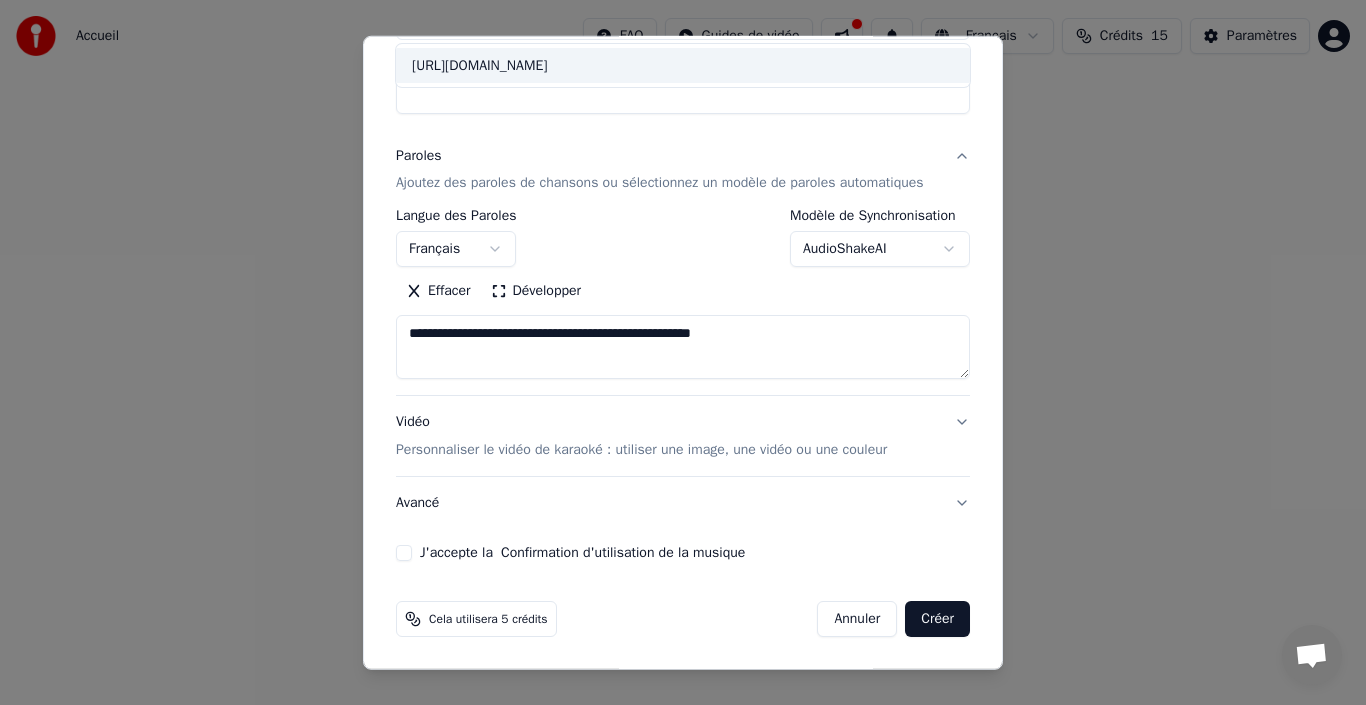 type on "**********" 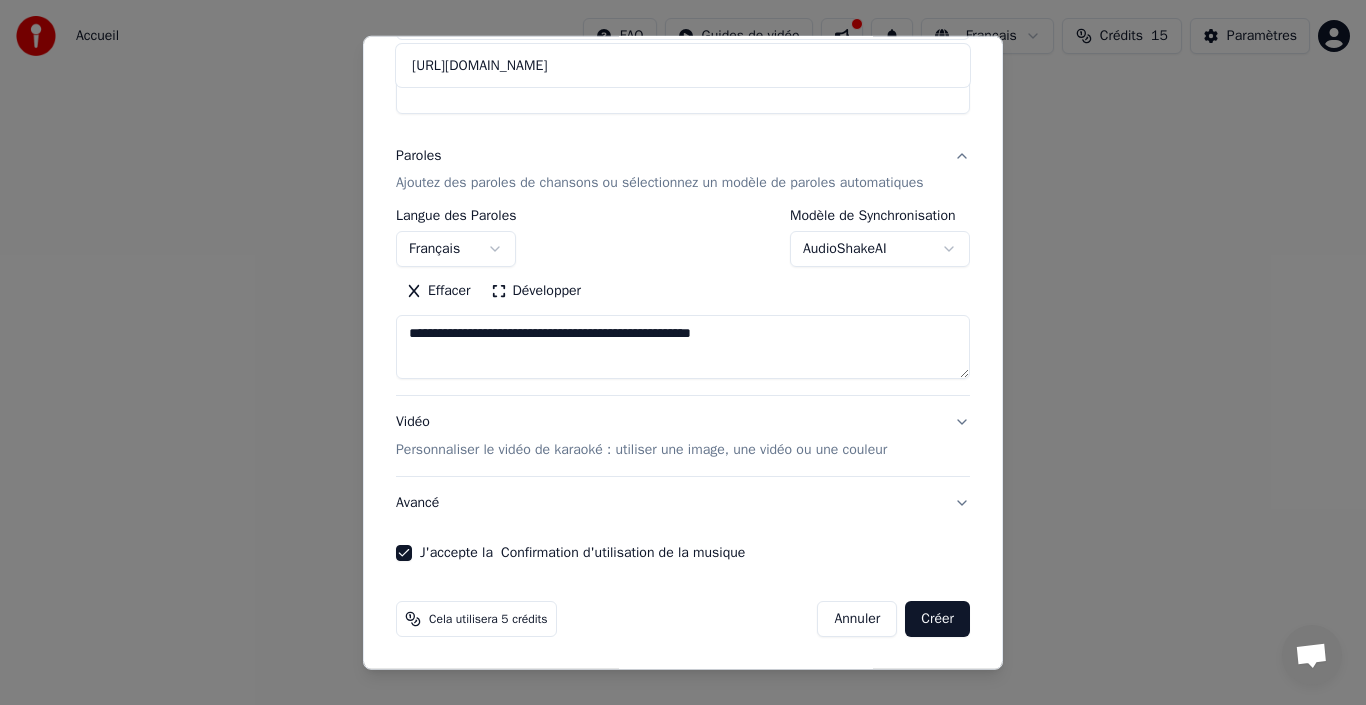 click on "Créer" at bounding box center [937, 619] 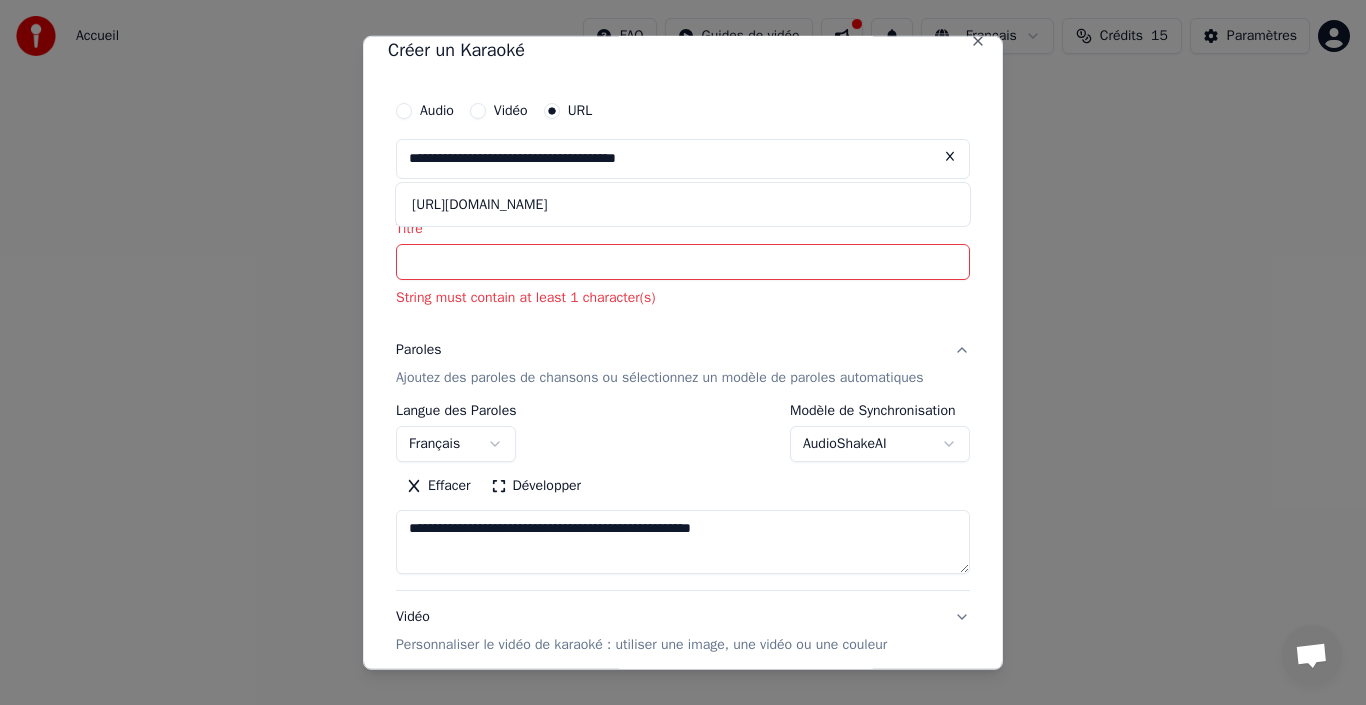 scroll, scrollTop: 0, scrollLeft: 0, axis: both 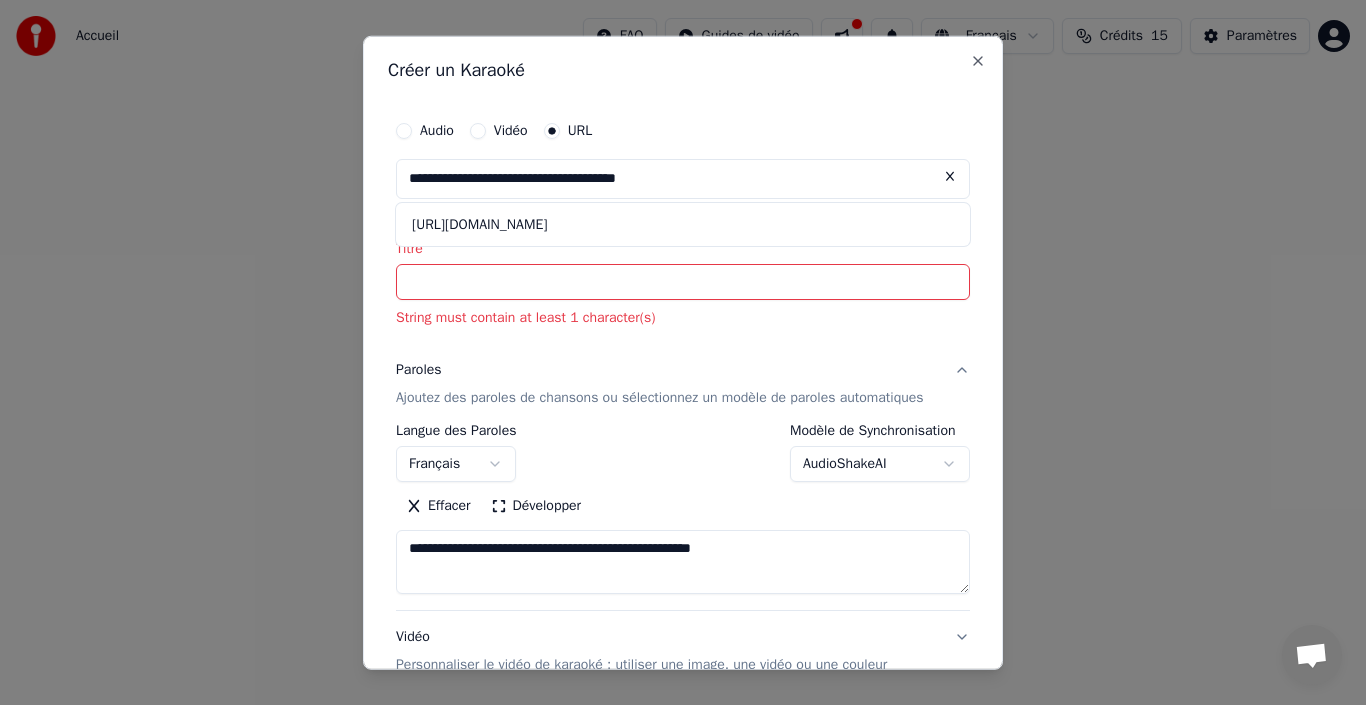 click on "Titre" at bounding box center (683, 282) 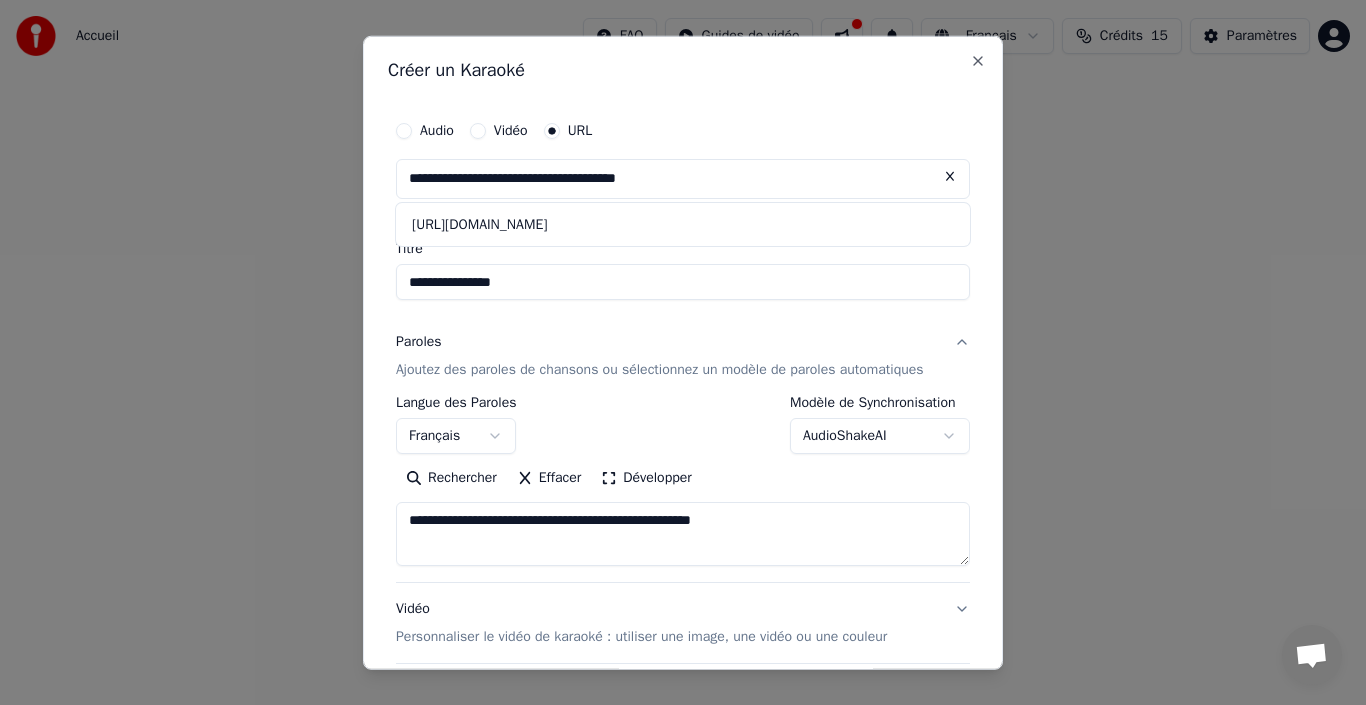 type on "**********" 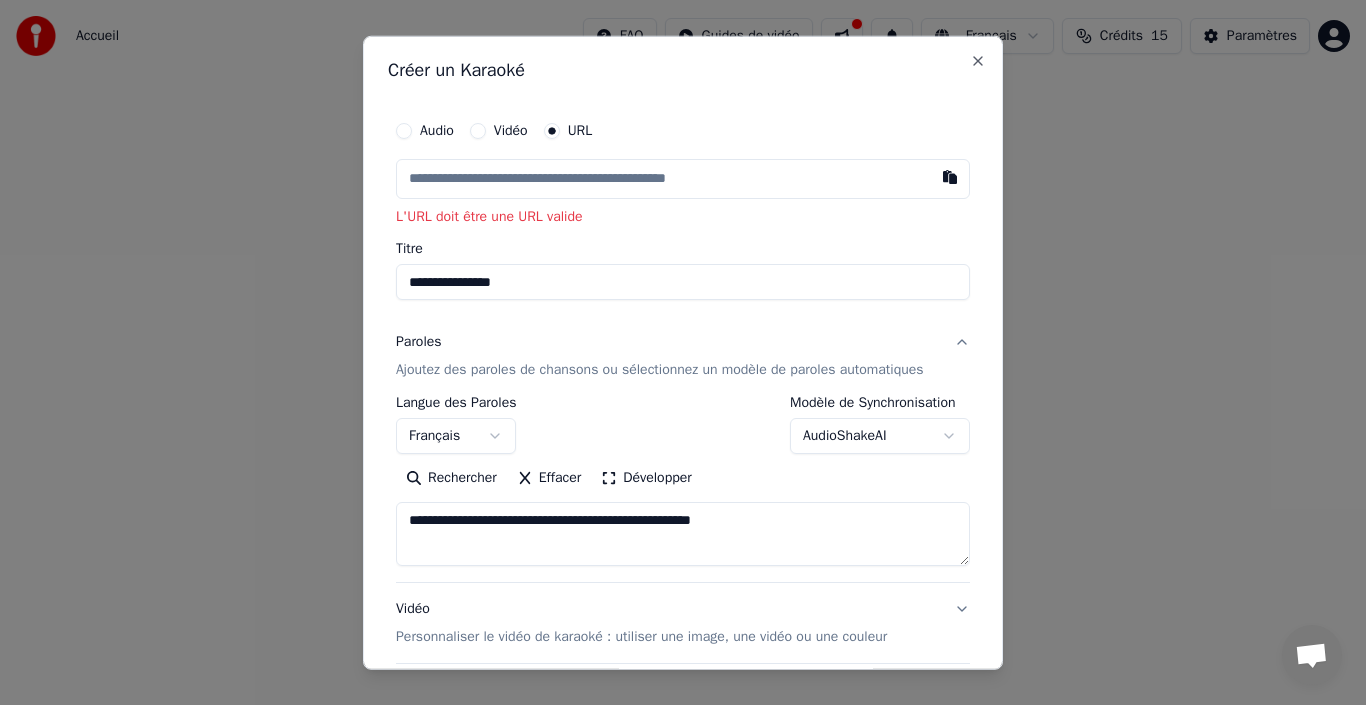 paste on "**********" 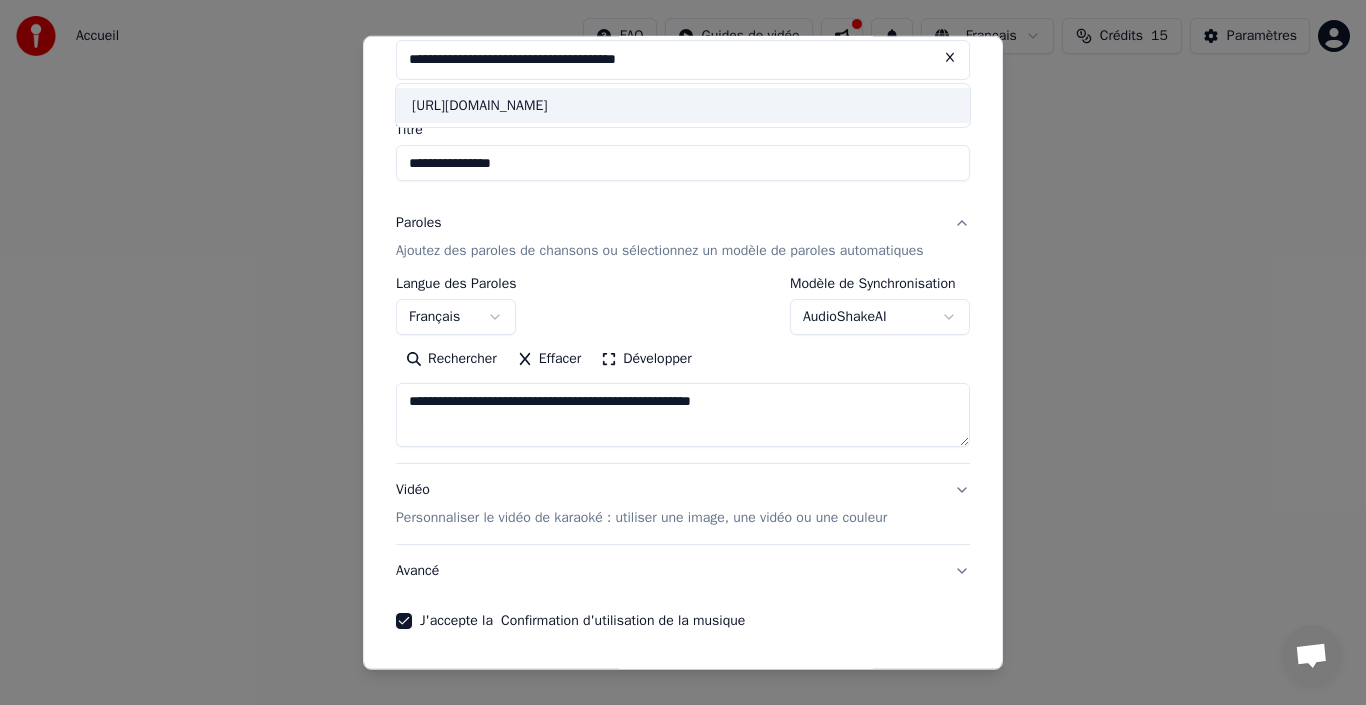scroll, scrollTop: 187, scrollLeft: 0, axis: vertical 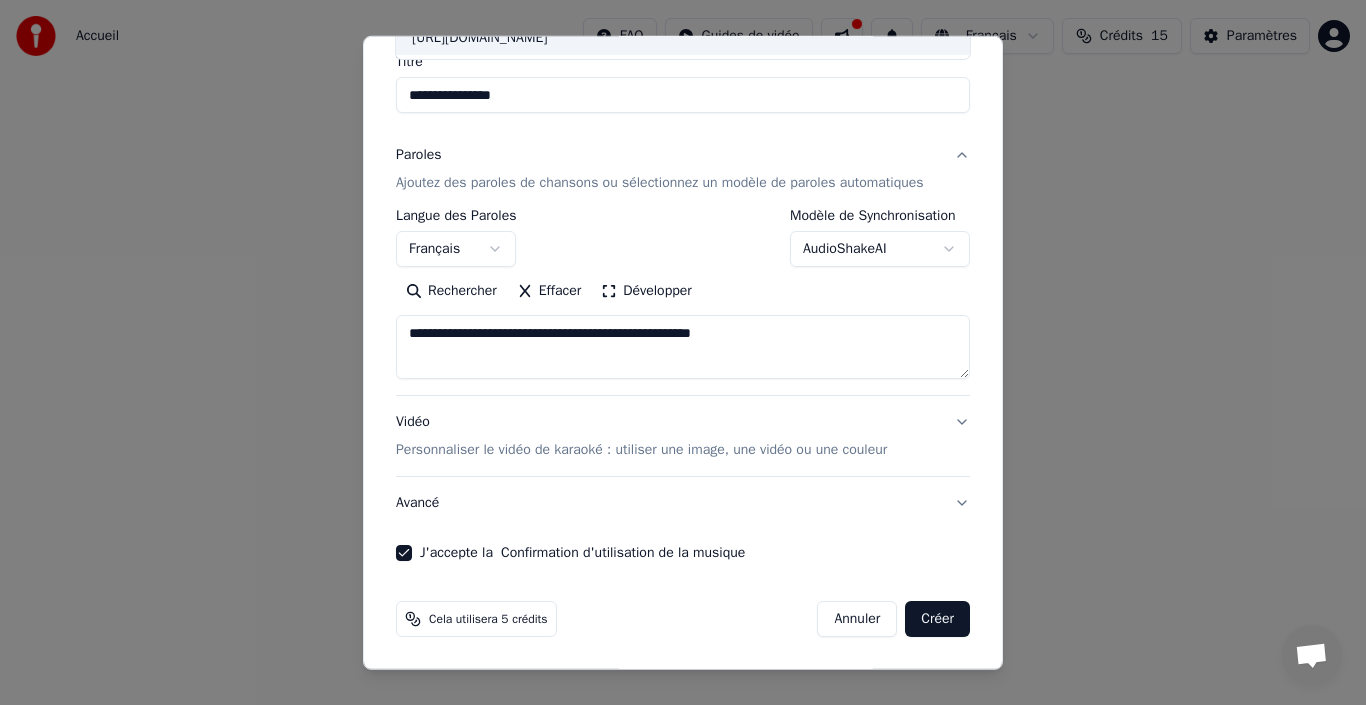 type on "**********" 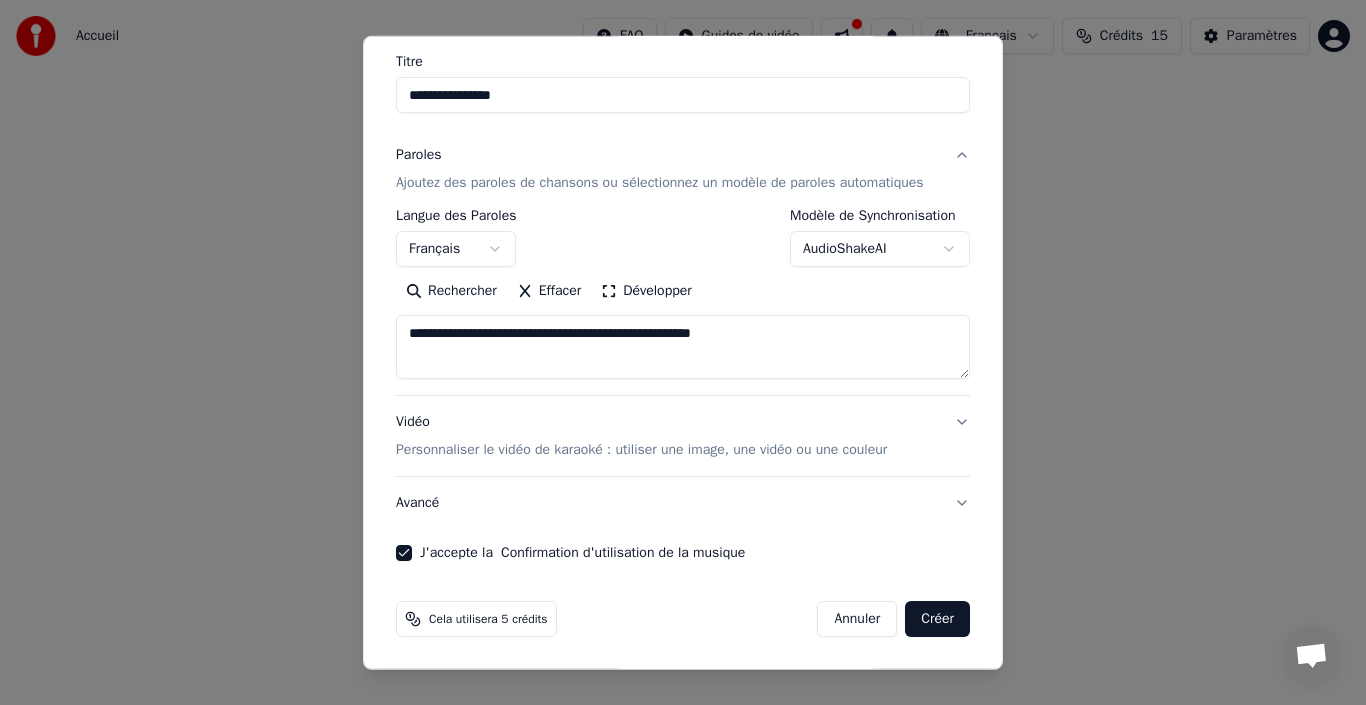 click on "Créer" at bounding box center (937, 619) 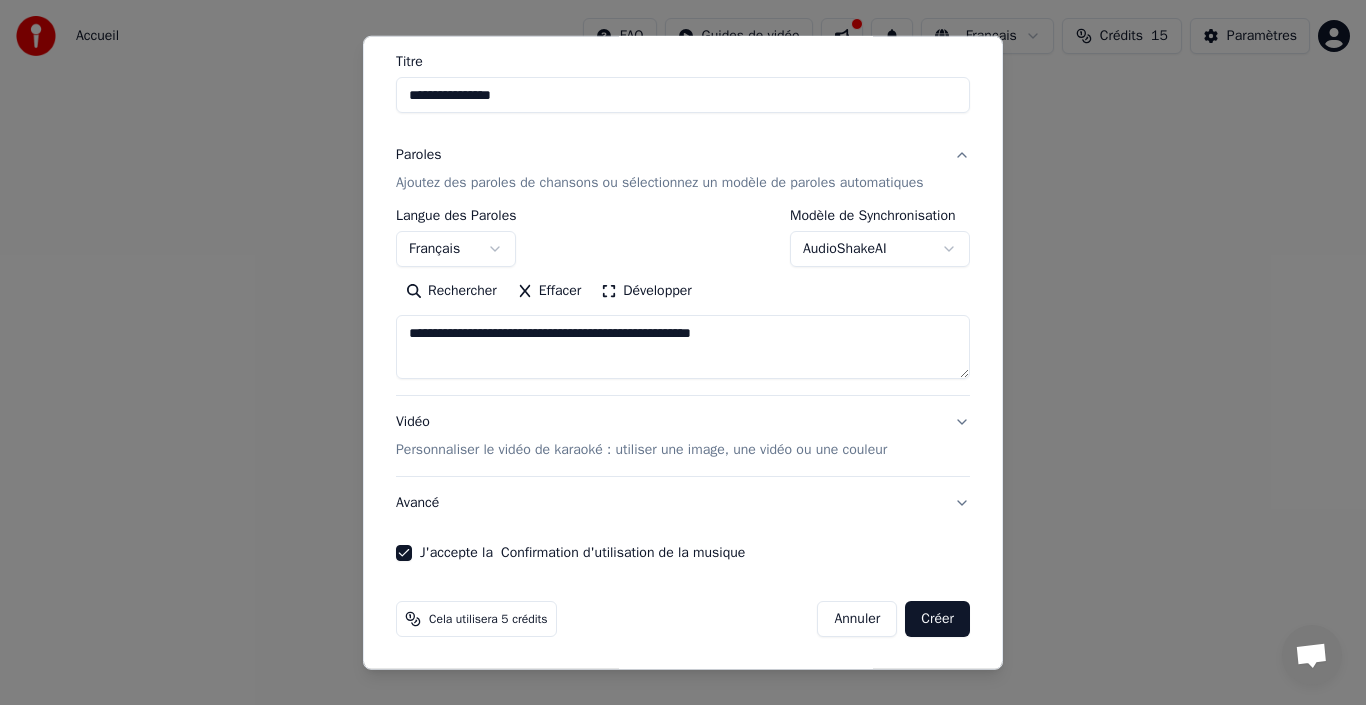 click on "Créer" at bounding box center (937, 619) 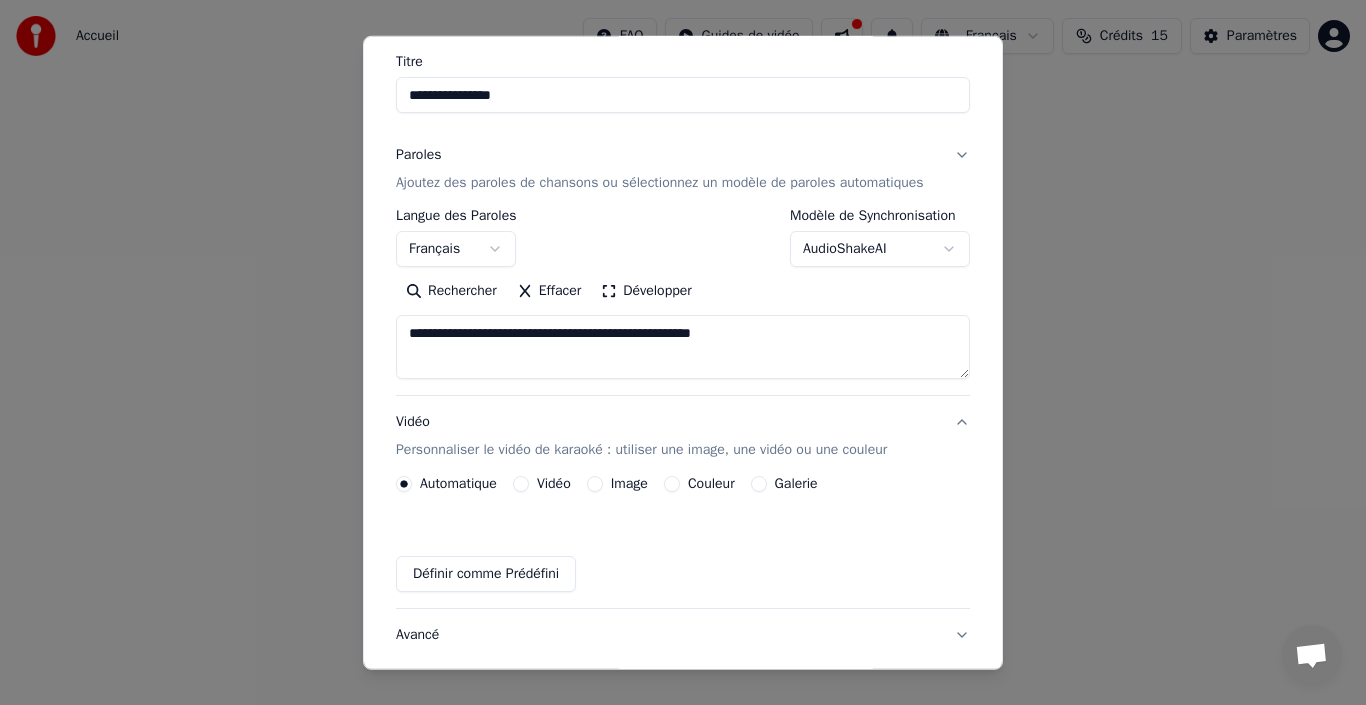 scroll, scrollTop: 133, scrollLeft: 0, axis: vertical 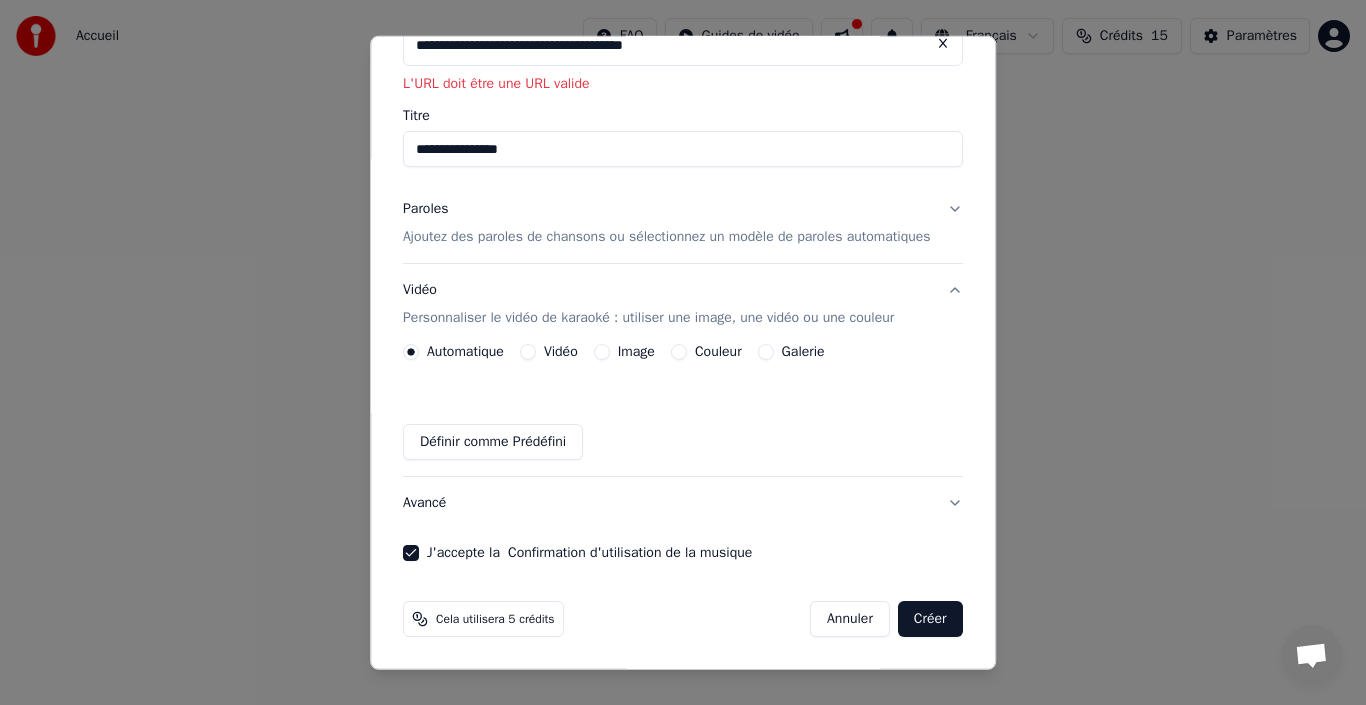 click on "Image" at bounding box center (602, 352) 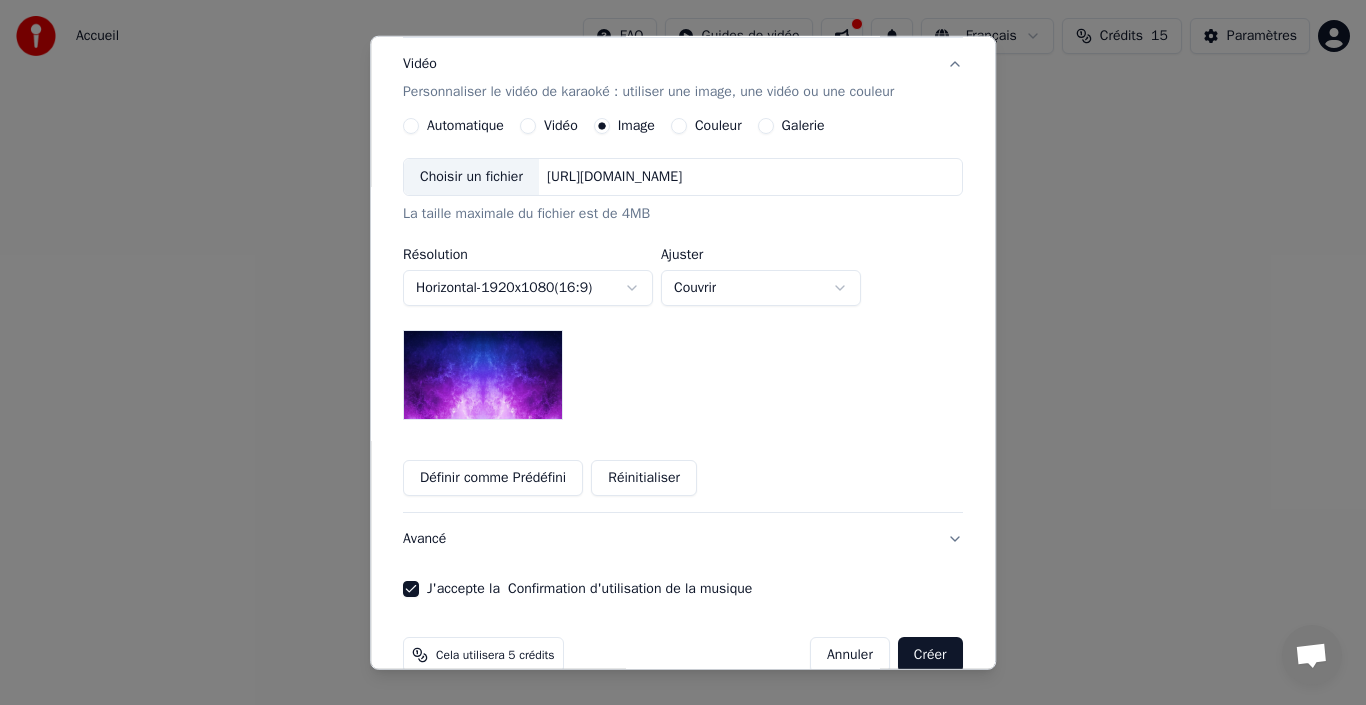 scroll, scrollTop: 360, scrollLeft: 0, axis: vertical 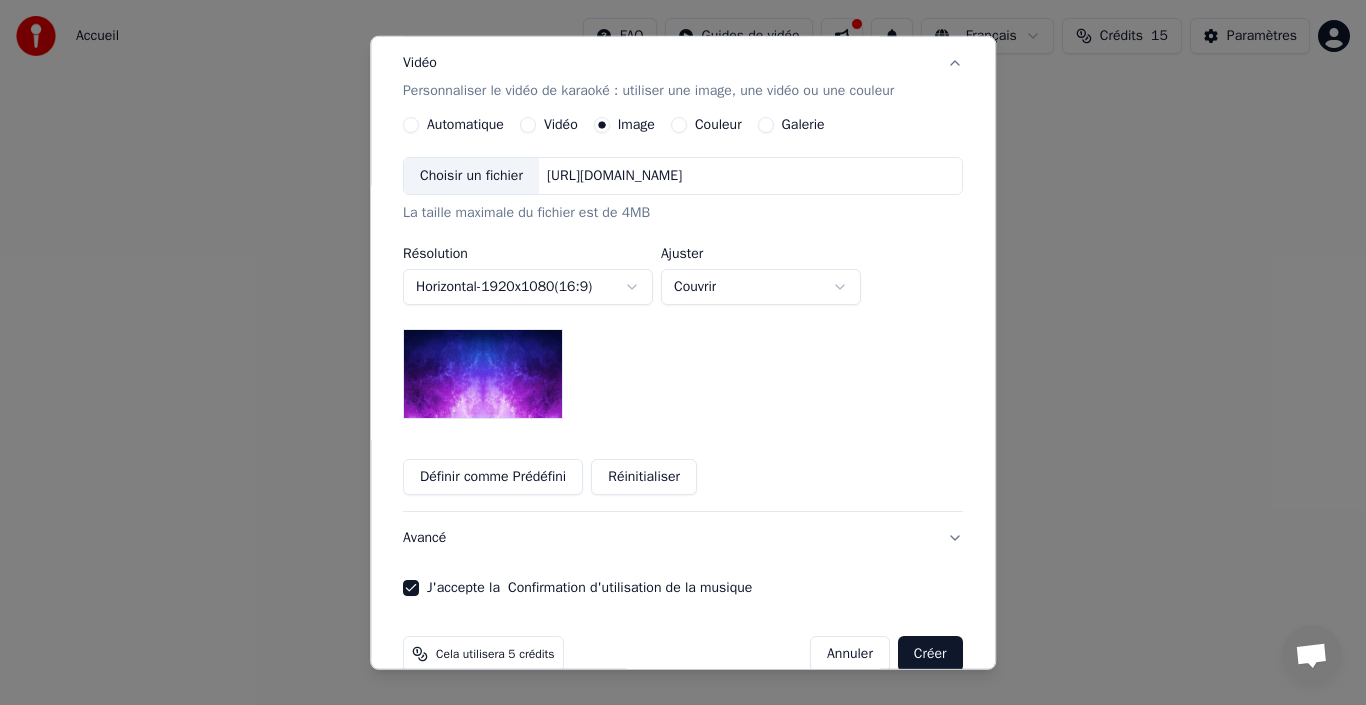 click on "Choisir un fichier" at bounding box center [471, 176] 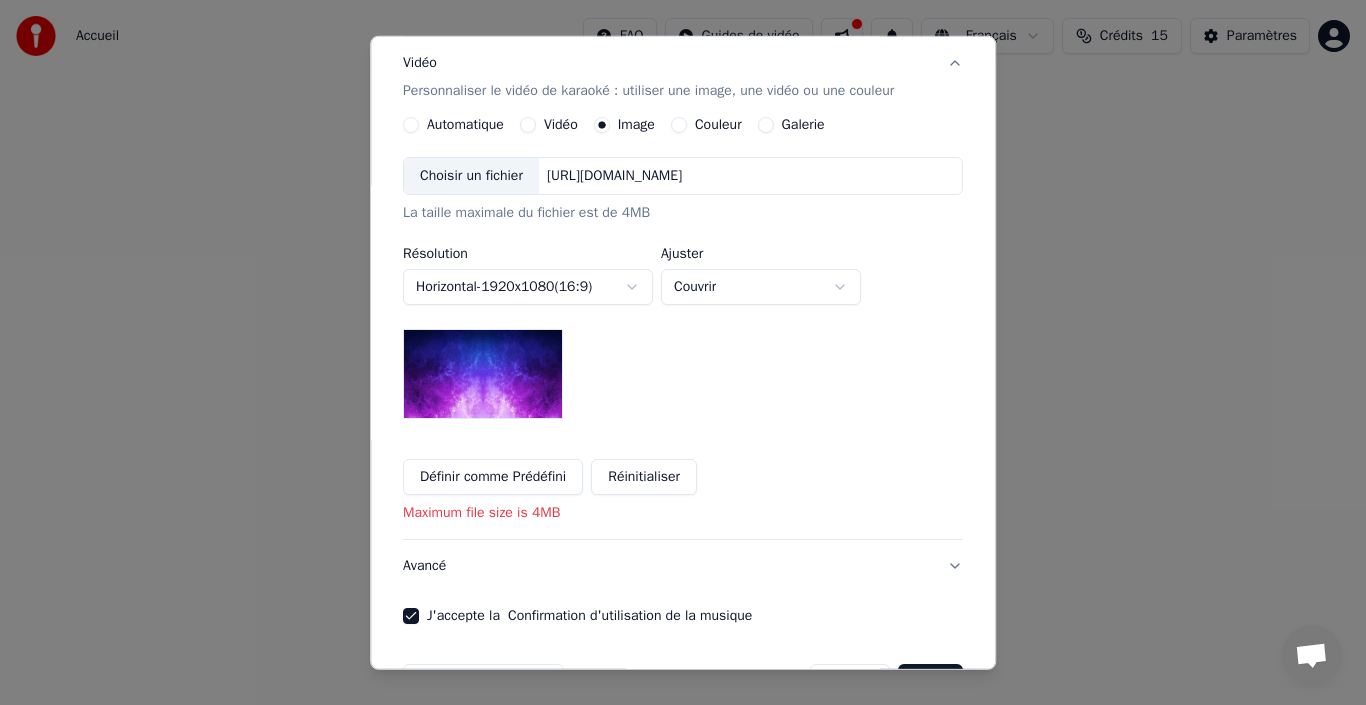 click on "Couvrir" at bounding box center [761, 287] 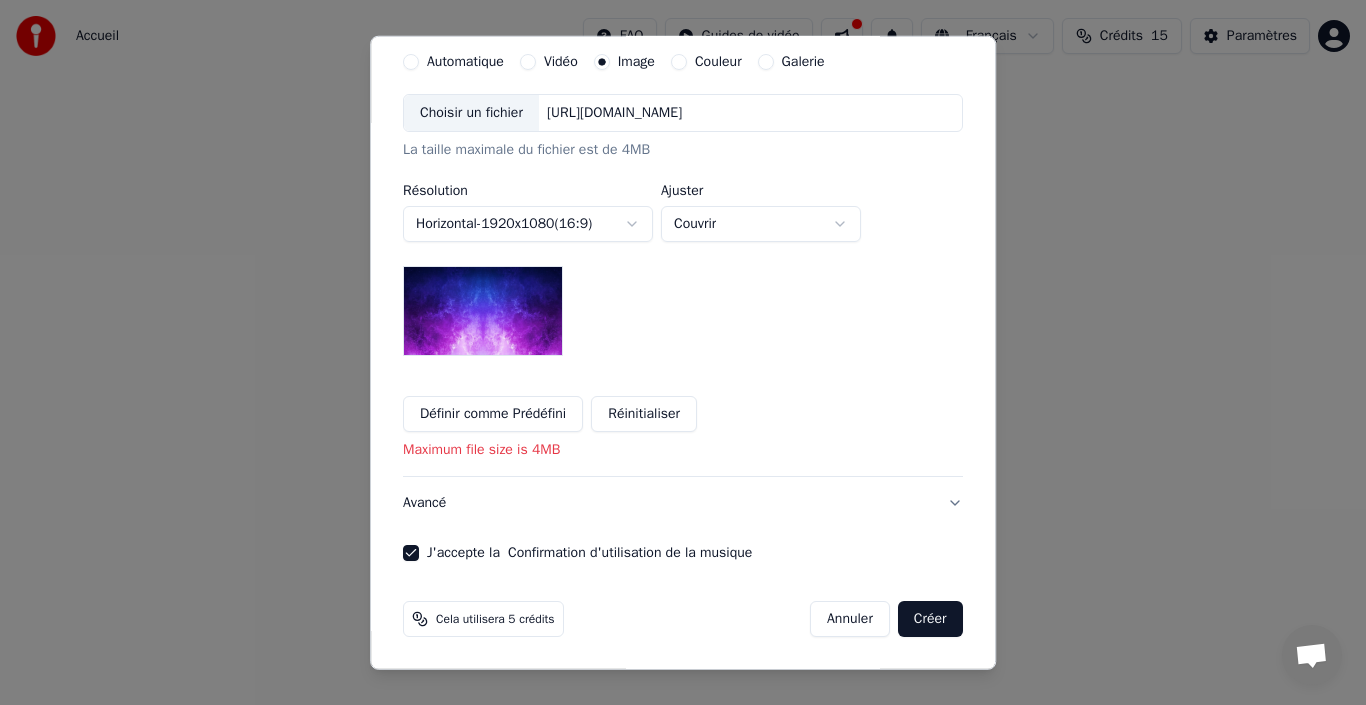click on "Créer" at bounding box center [930, 619] 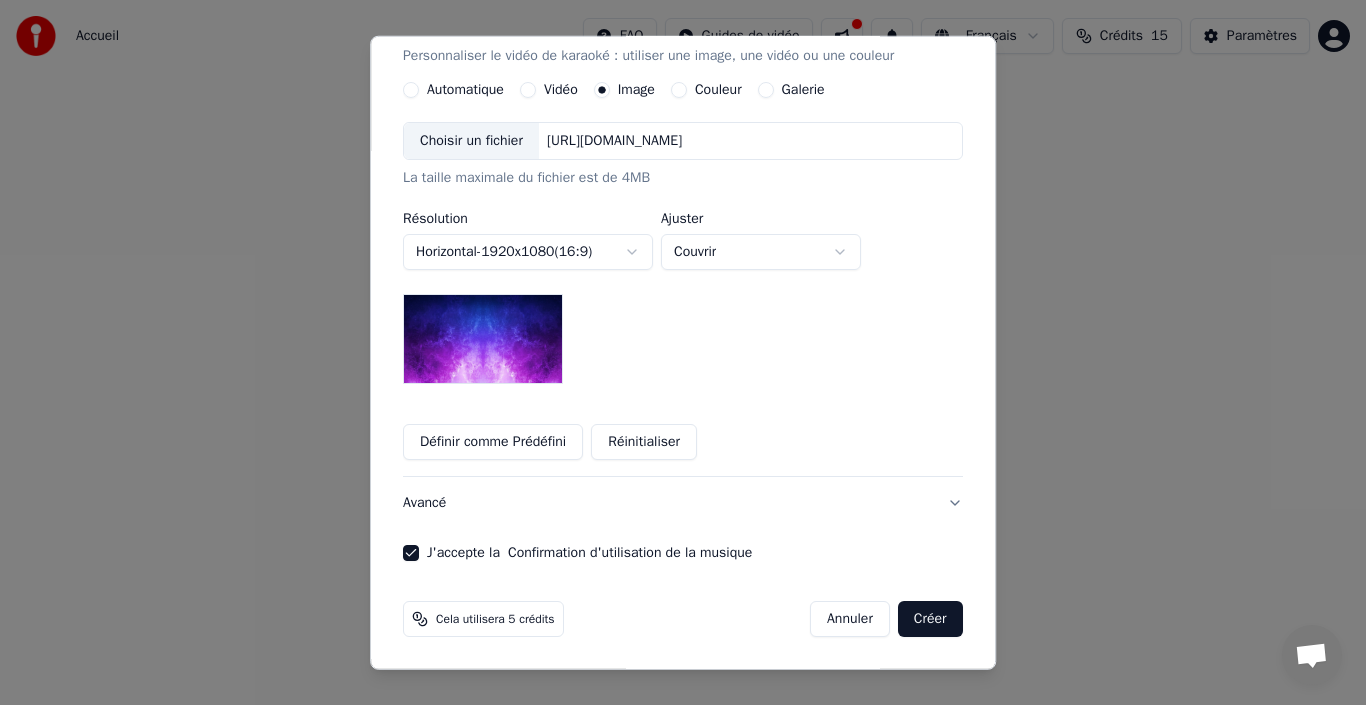 scroll, scrollTop: 395, scrollLeft: 0, axis: vertical 